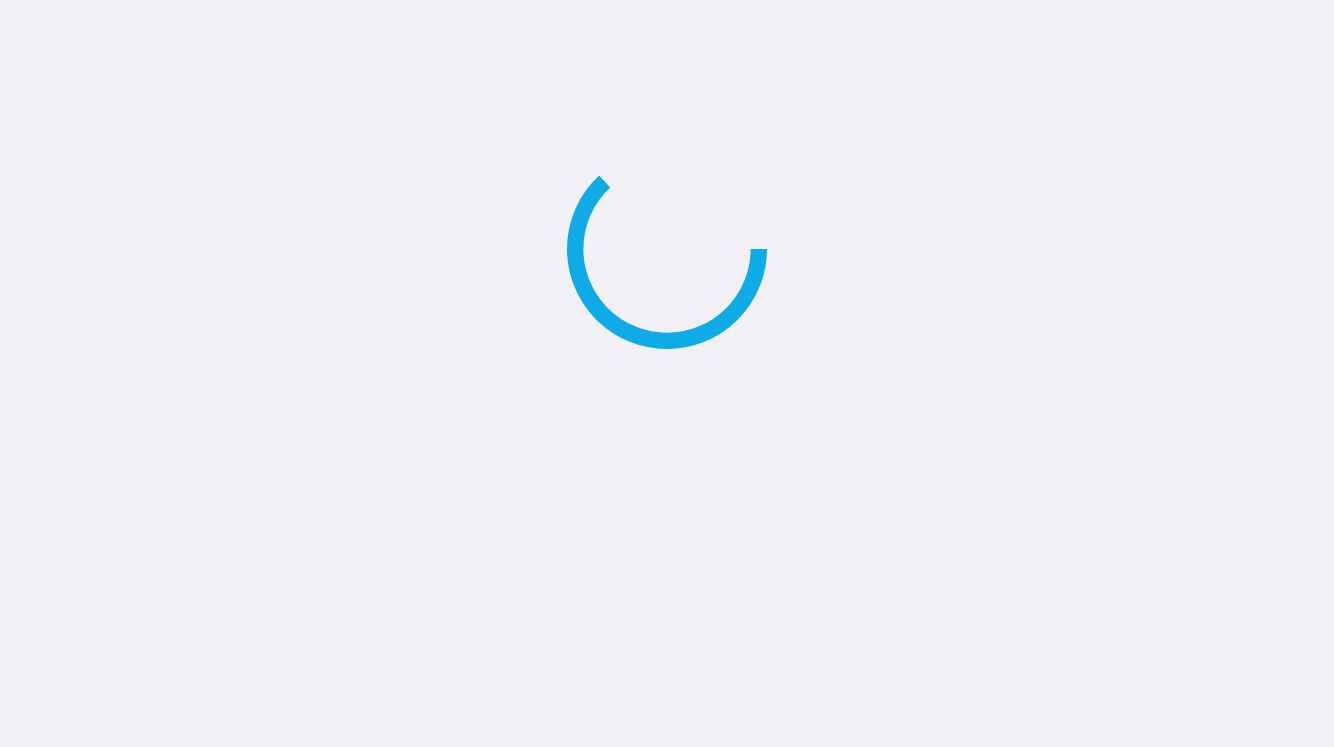 scroll, scrollTop: 0, scrollLeft: 0, axis: both 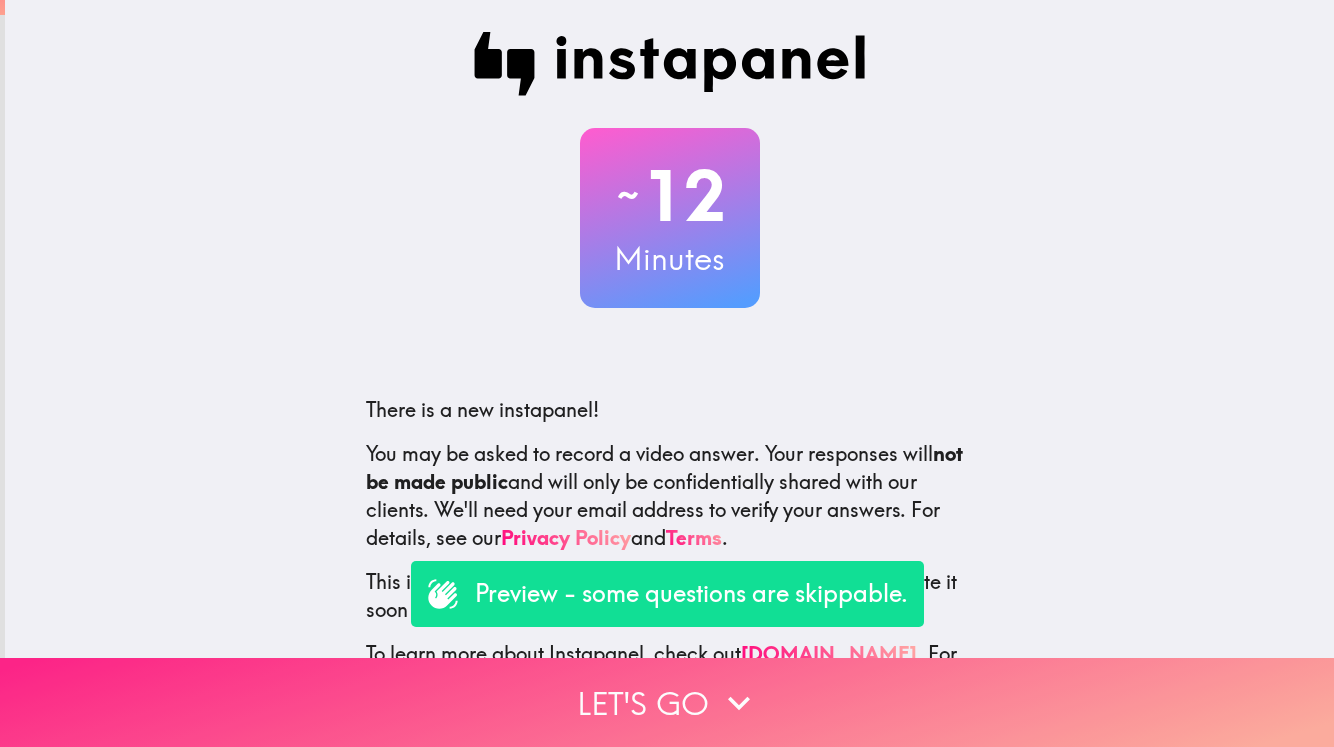 click on "Let's go" at bounding box center [667, 702] 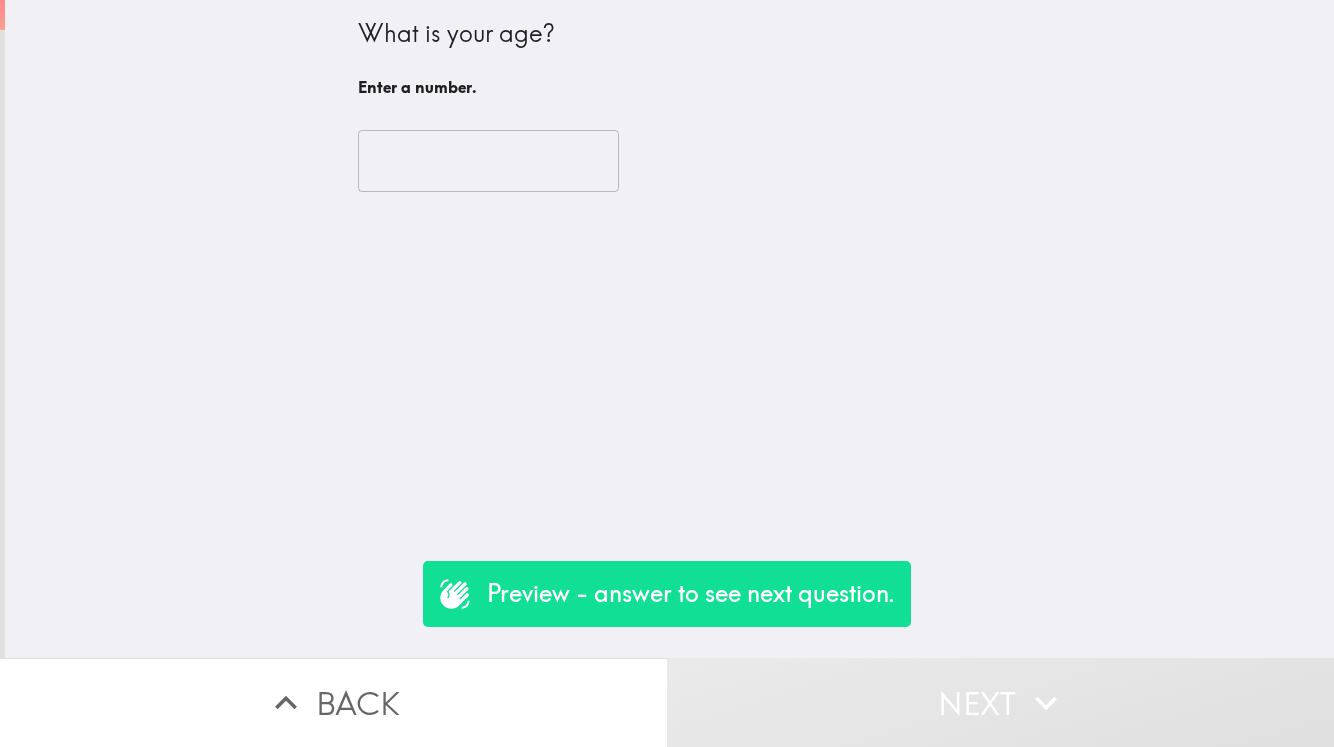 click on "Preview - answer to see next question." at bounding box center [691, 594] 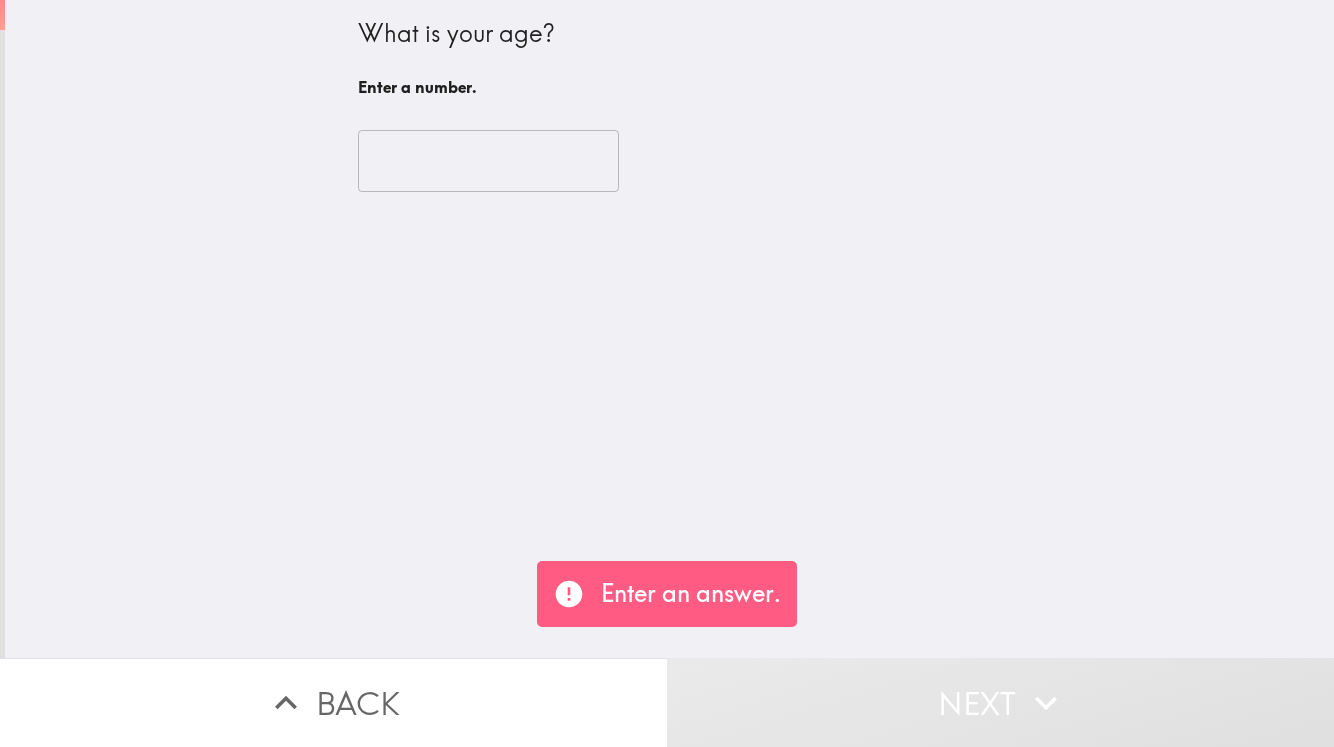 click at bounding box center [488, 161] 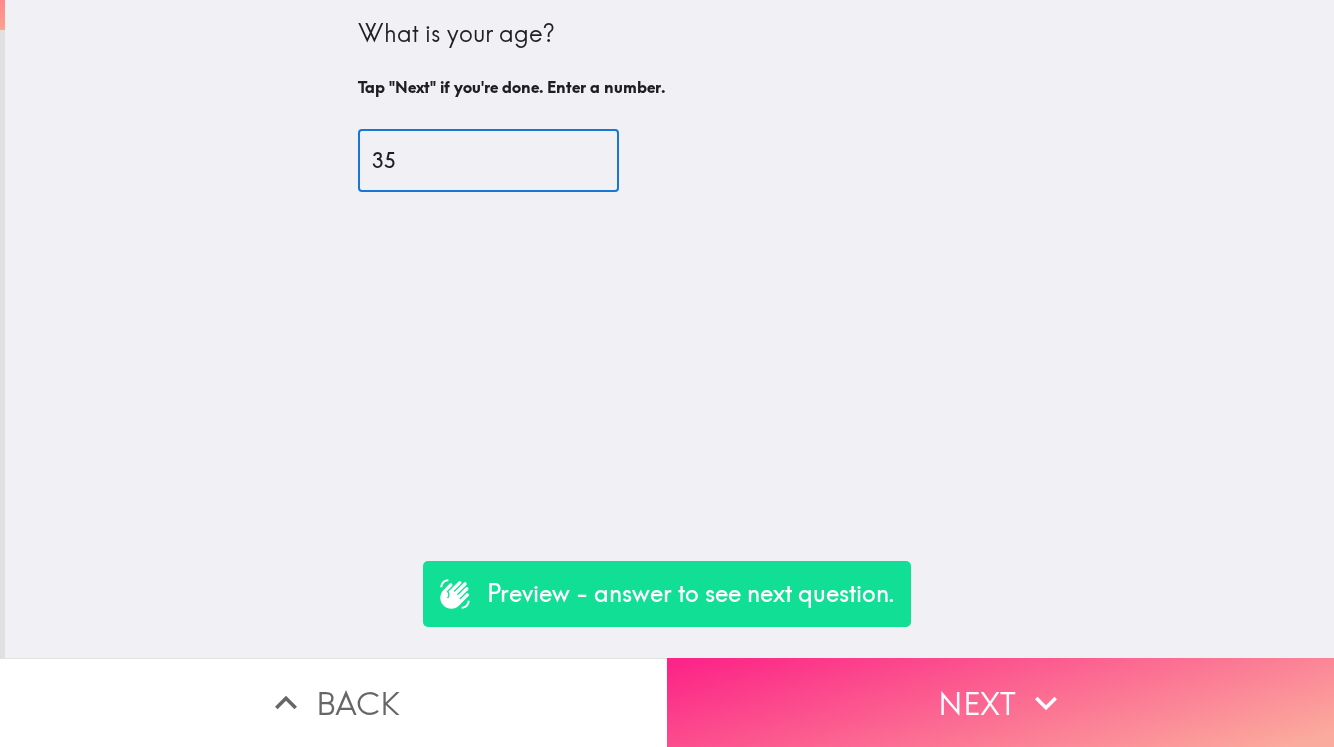 type on "35" 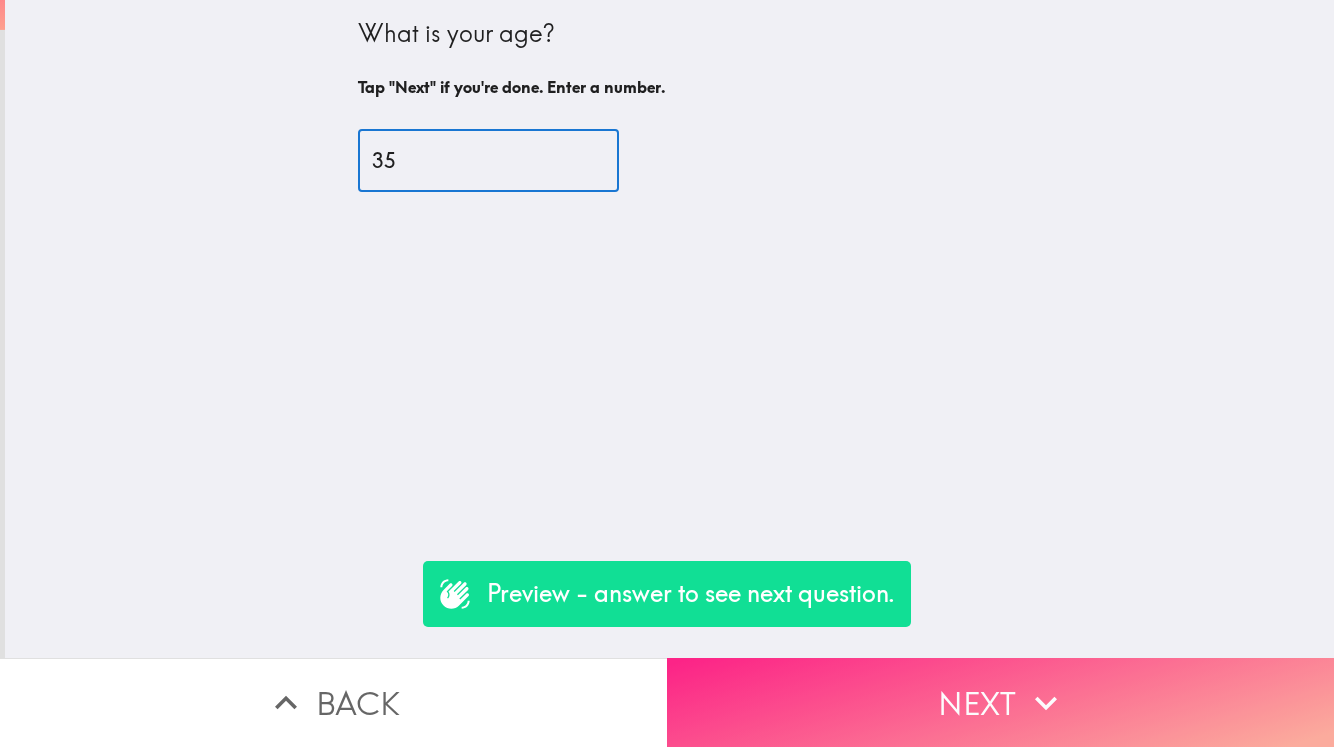 click on "Next" at bounding box center (1000, 702) 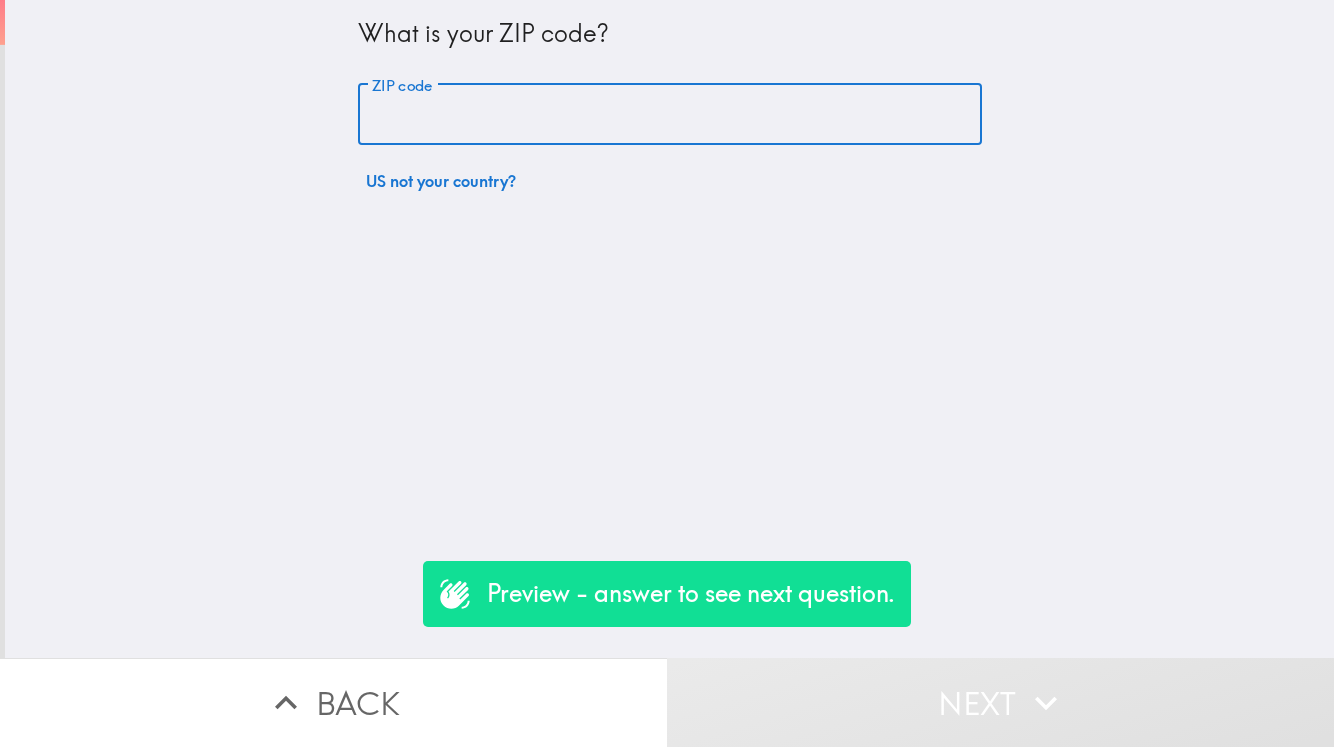 click on "ZIP code" at bounding box center (670, 115) 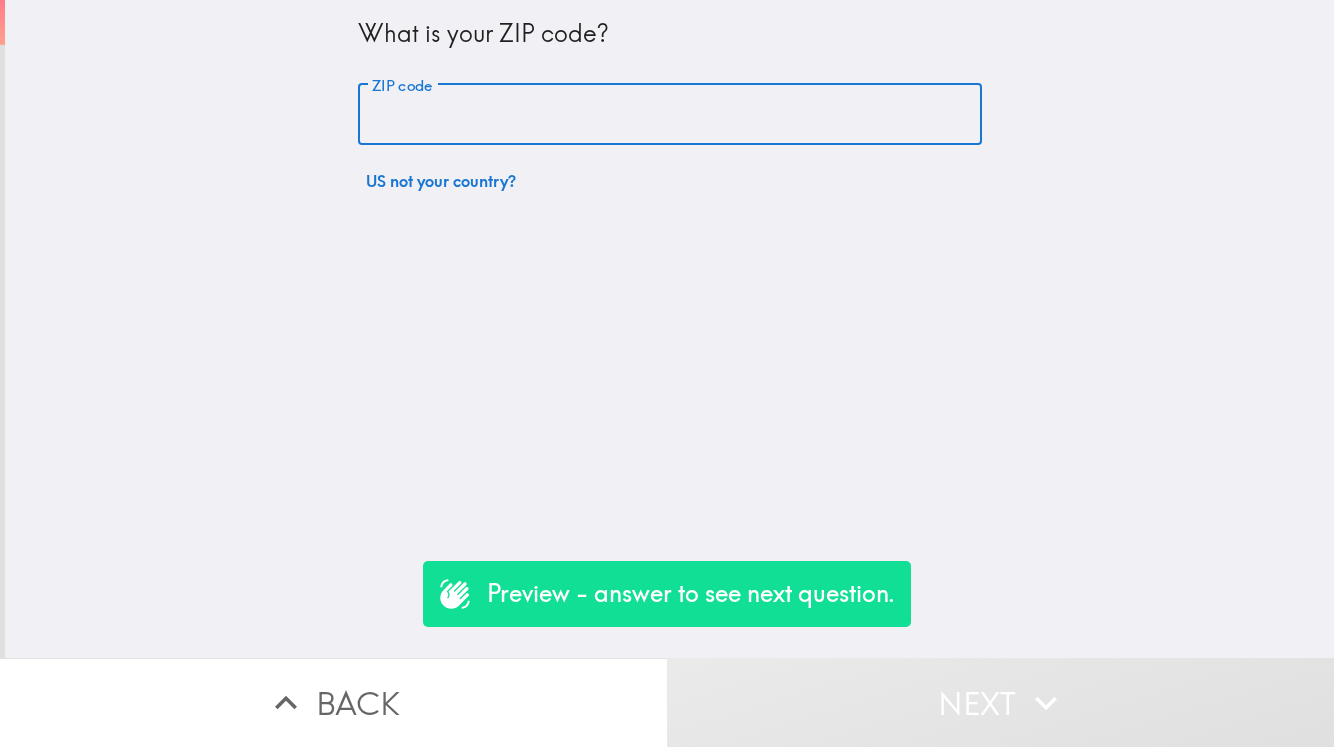 type on "90007" 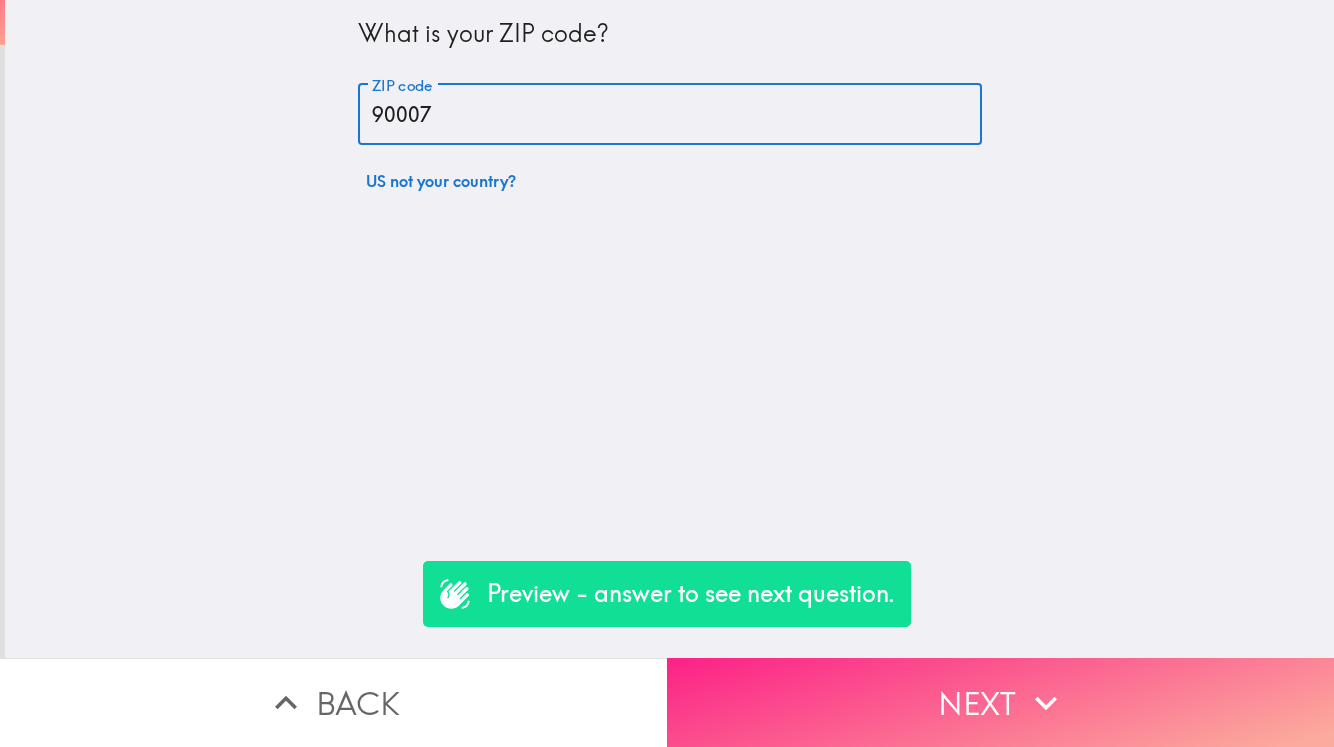 click on "Next" at bounding box center [1000, 702] 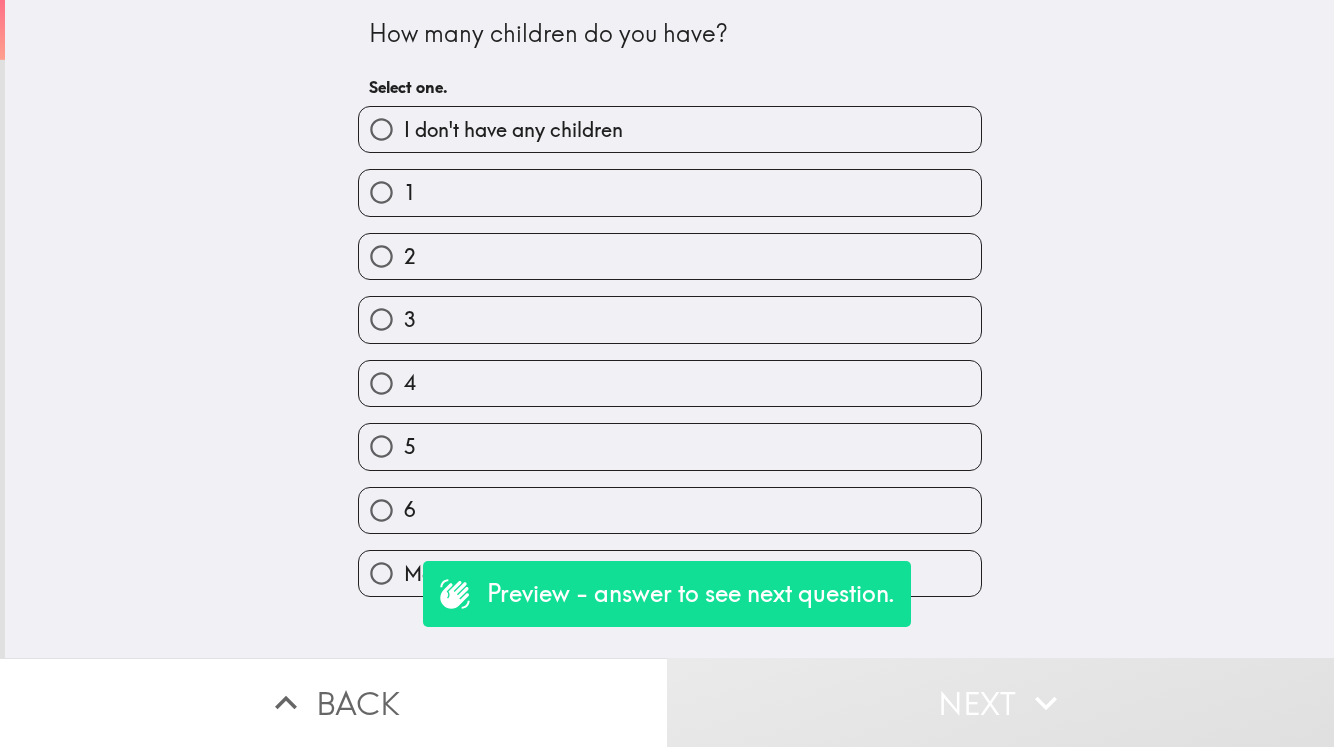 click on "1" at bounding box center [670, 192] 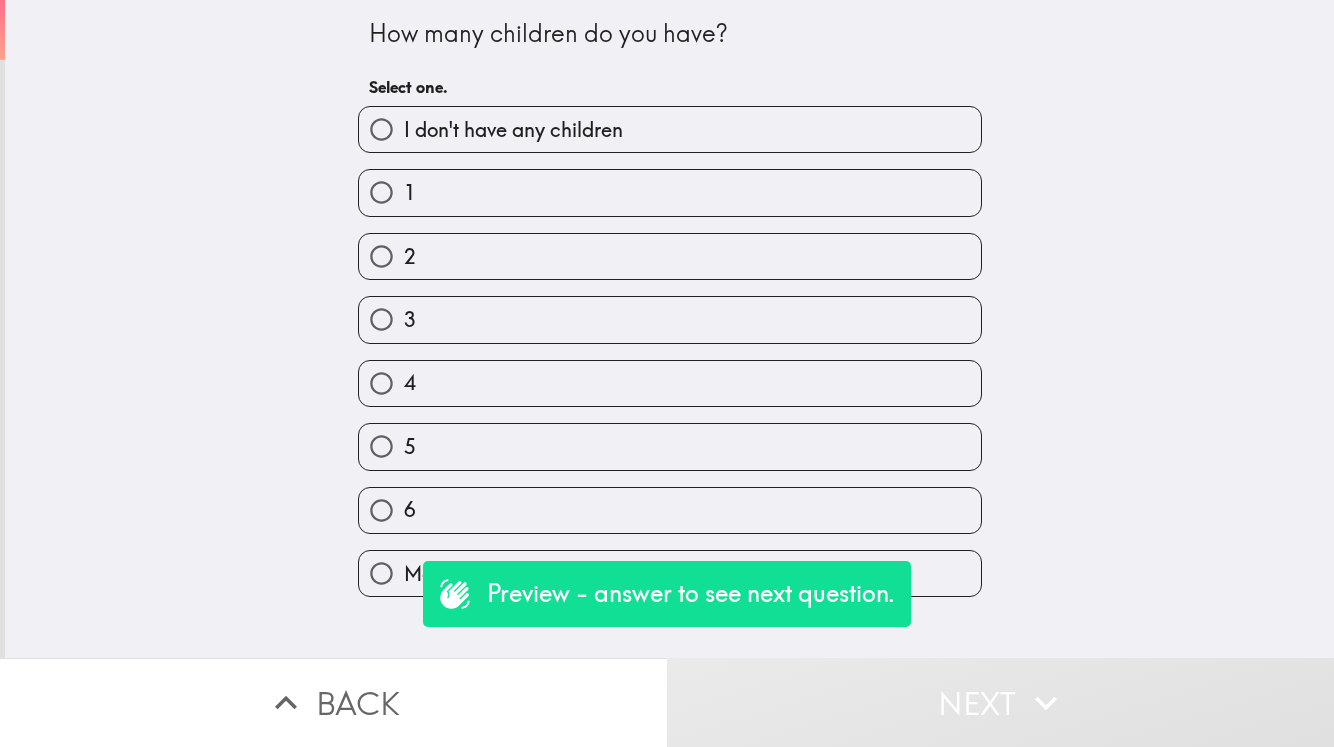 radio on "true" 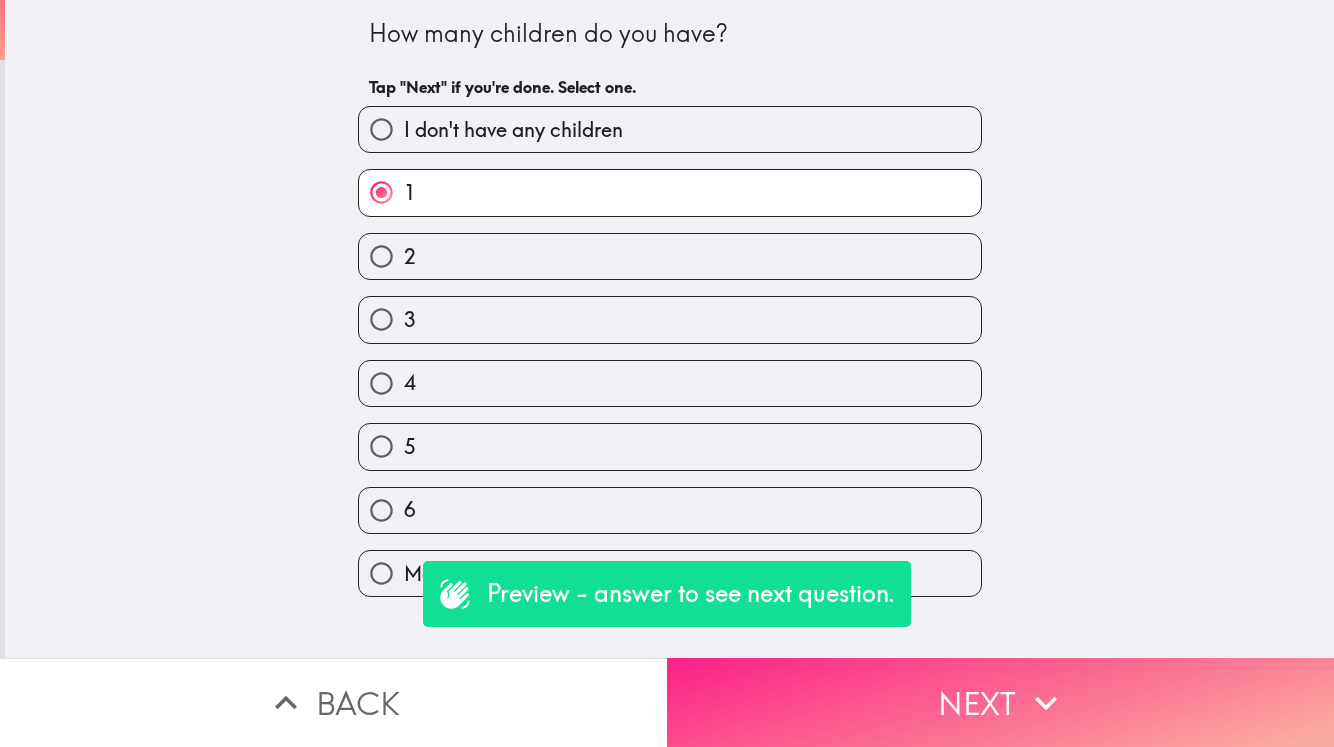 click on "Next" at bounding box center (1000, 702) 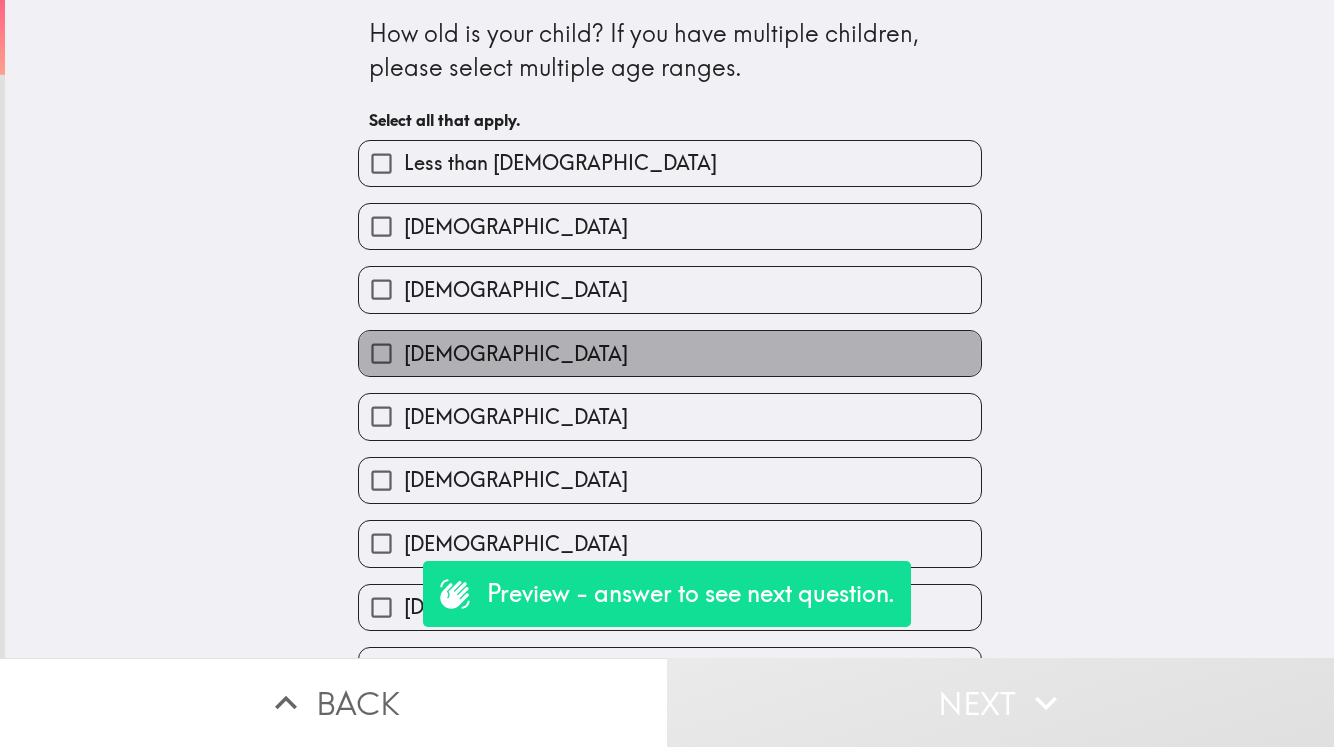 click on "[DEMOGRAPHIC_DATA]" at bounding box center [670, 353] 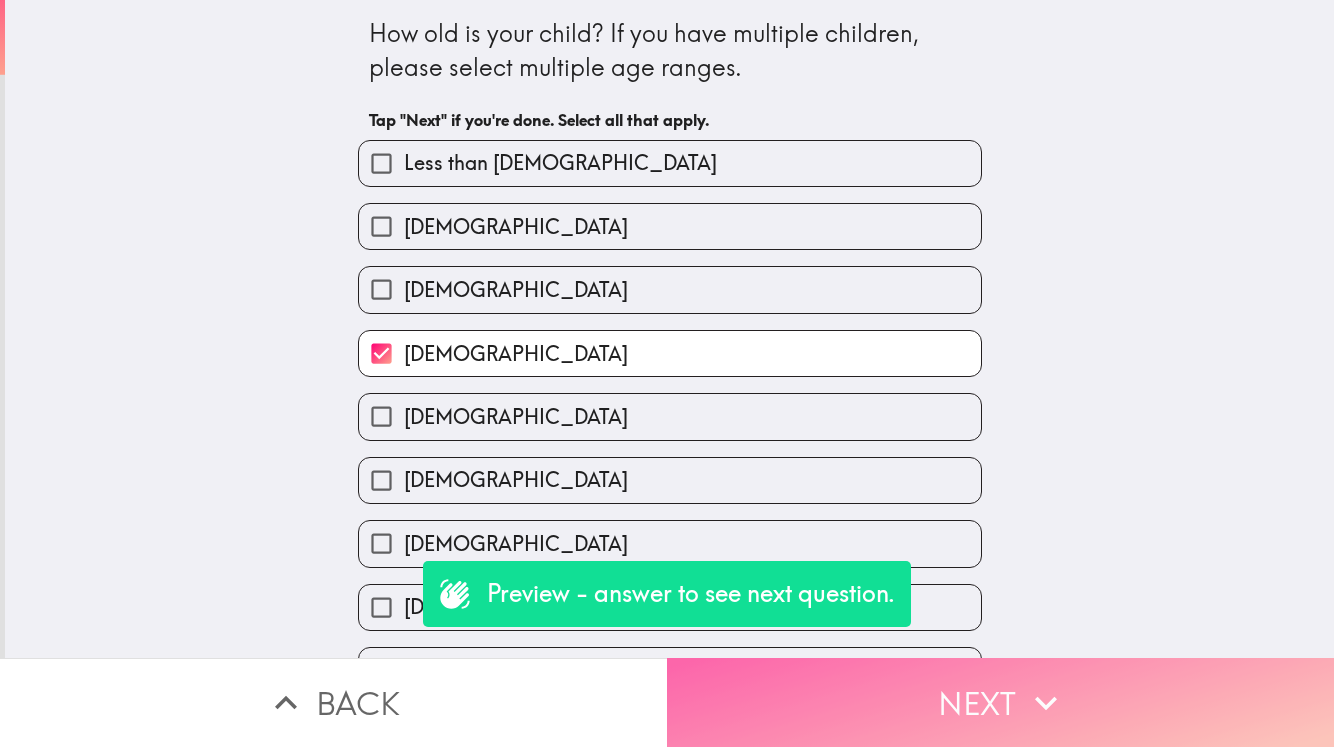 click on "Next" at bounding box center (1000, 702) 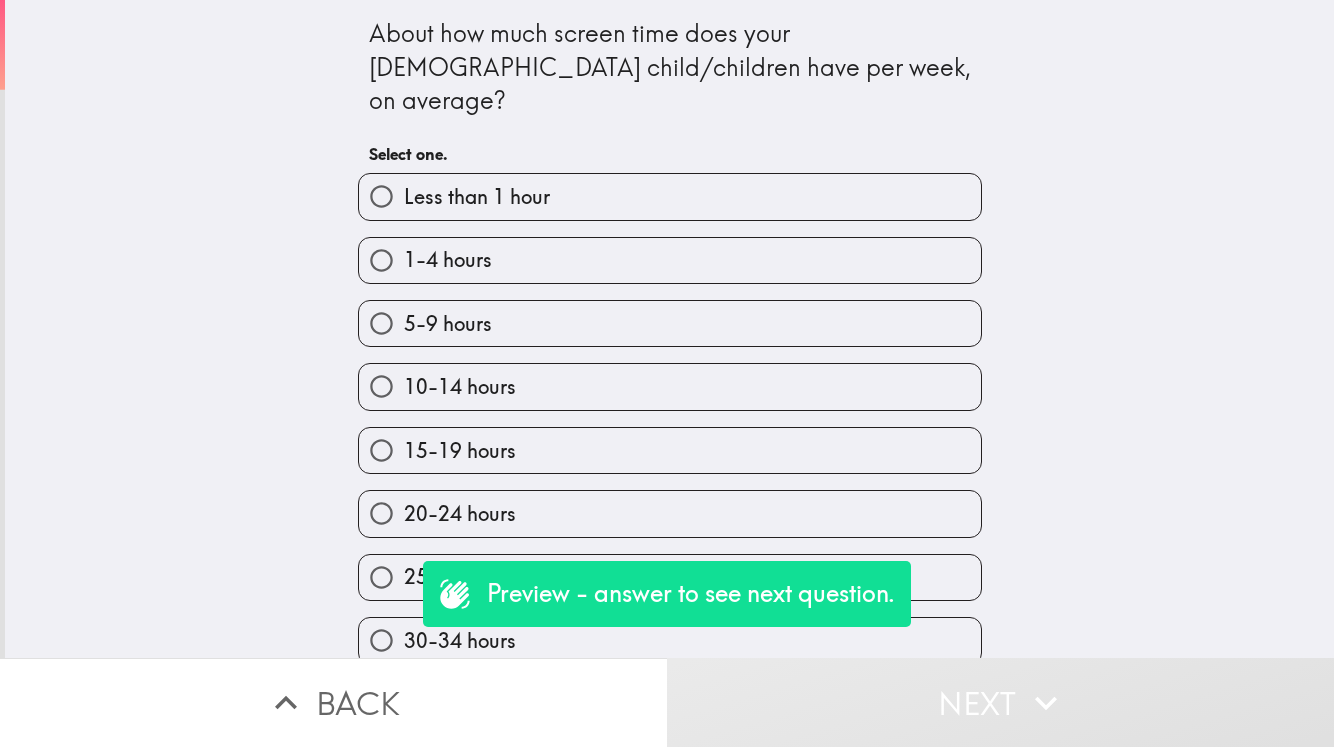 click on "10-14 hours" at bounding box center [670, 386] 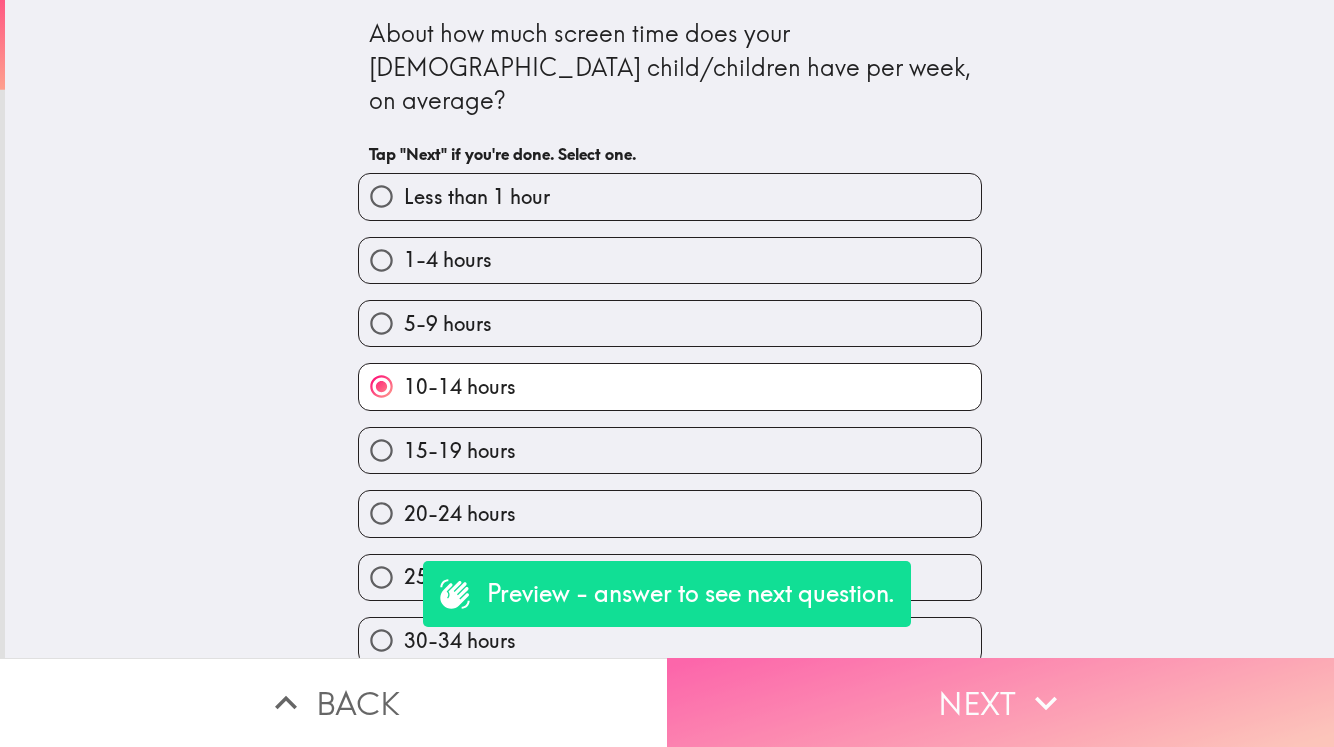 click on "Next" at bounding box center [1000, 702] 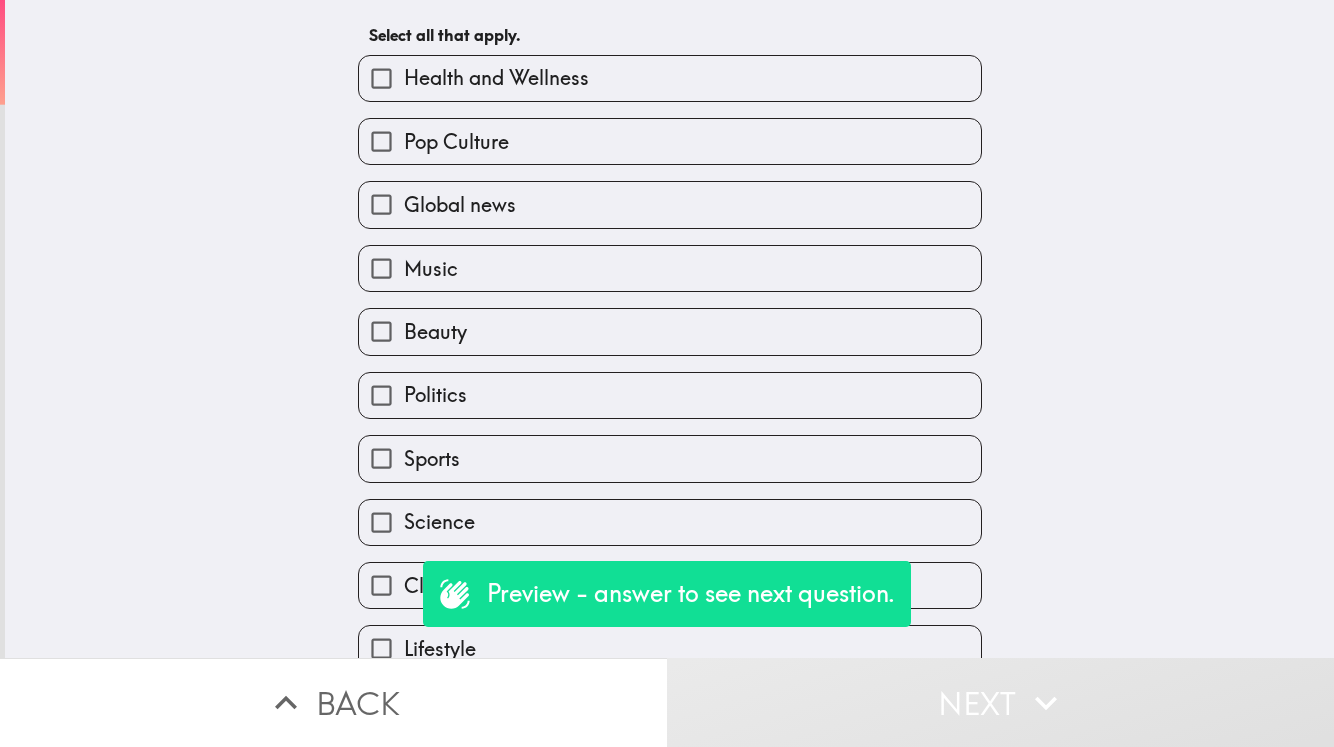 scroll, scrollTop: 114, scrollLeft: 0, axis: vertical 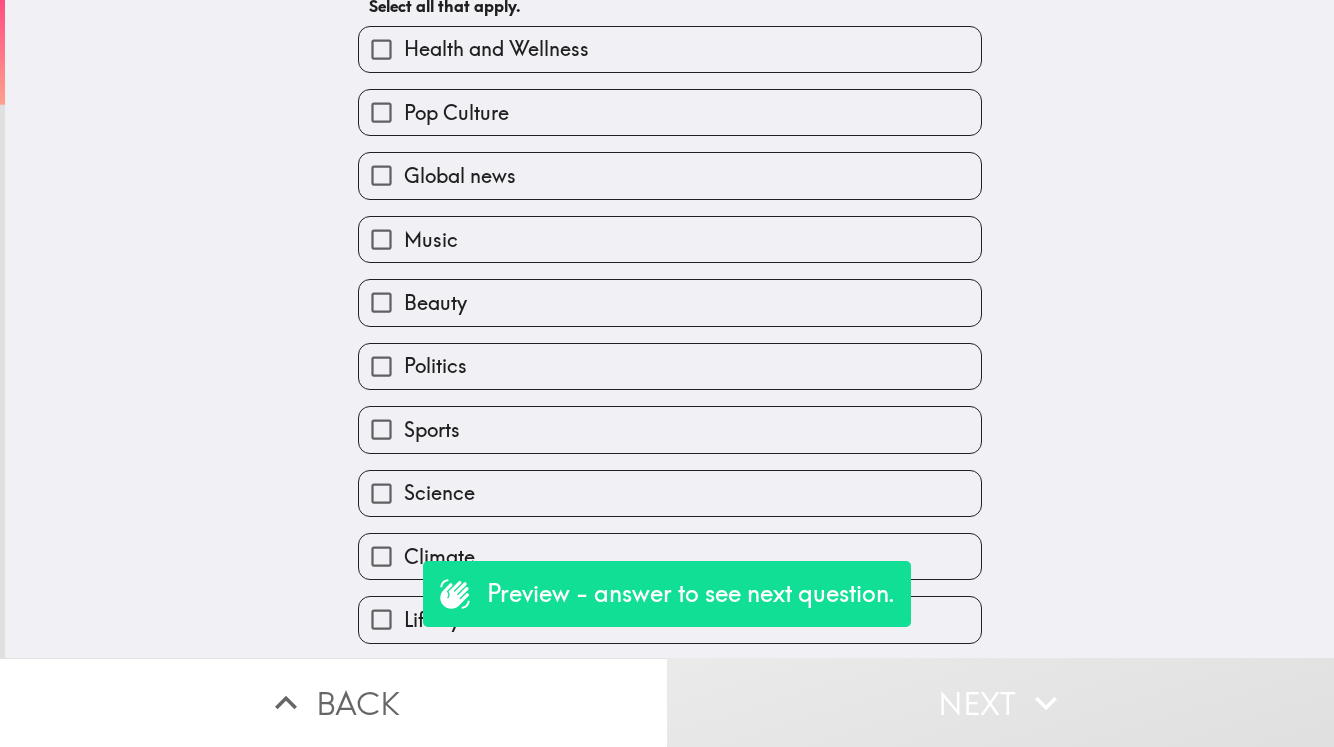 click on "Sports" at bounding box center [670, 429] 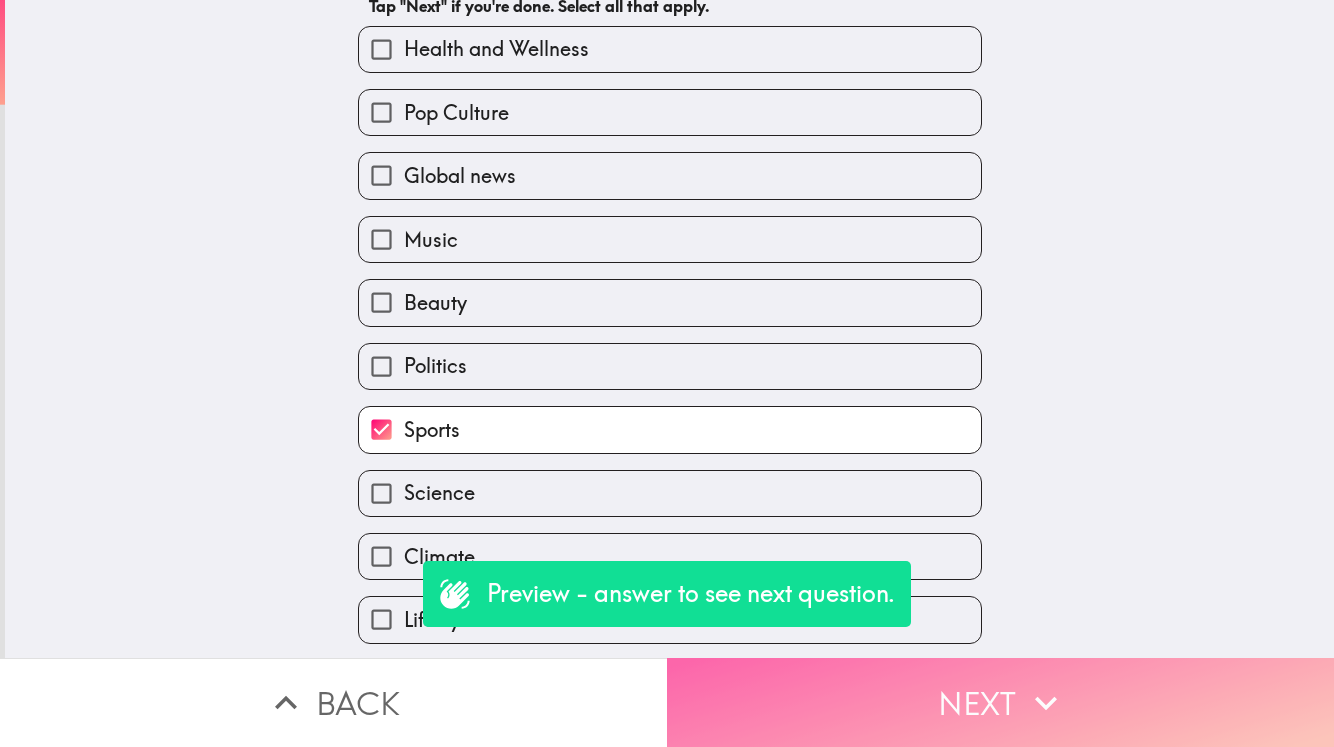 click on "Next" at bounding box center [1000, 702] 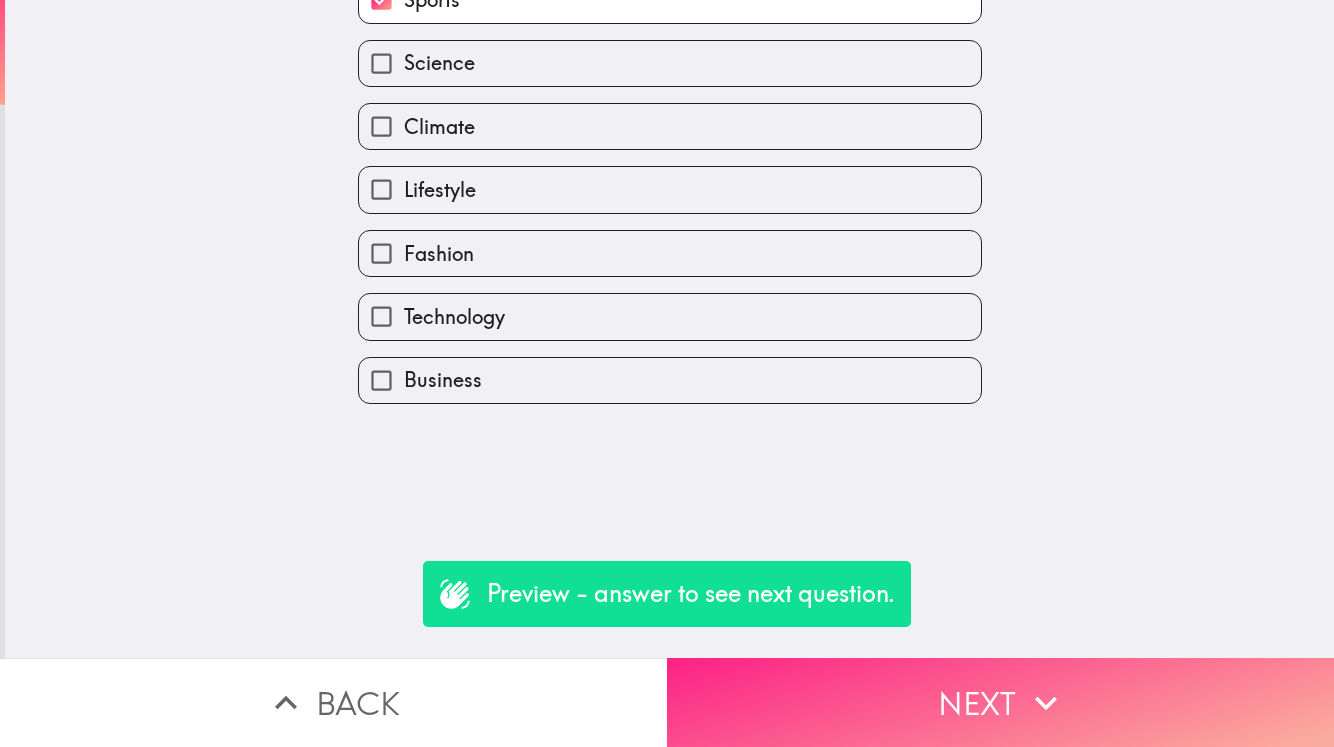 scroll, scrollTop: 0, scrollLeft: 0, axis: both 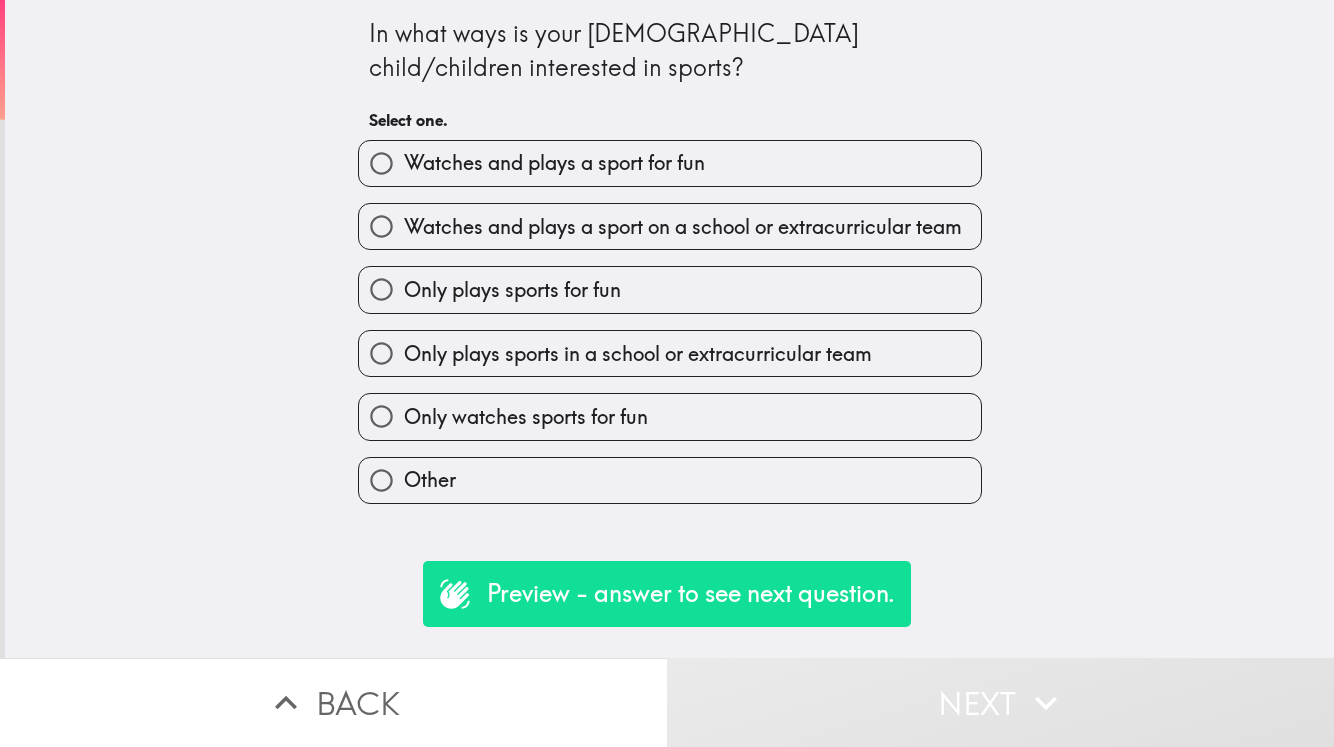 click on "Watches and plays a sport for fun" at bounding box center [670, 163] 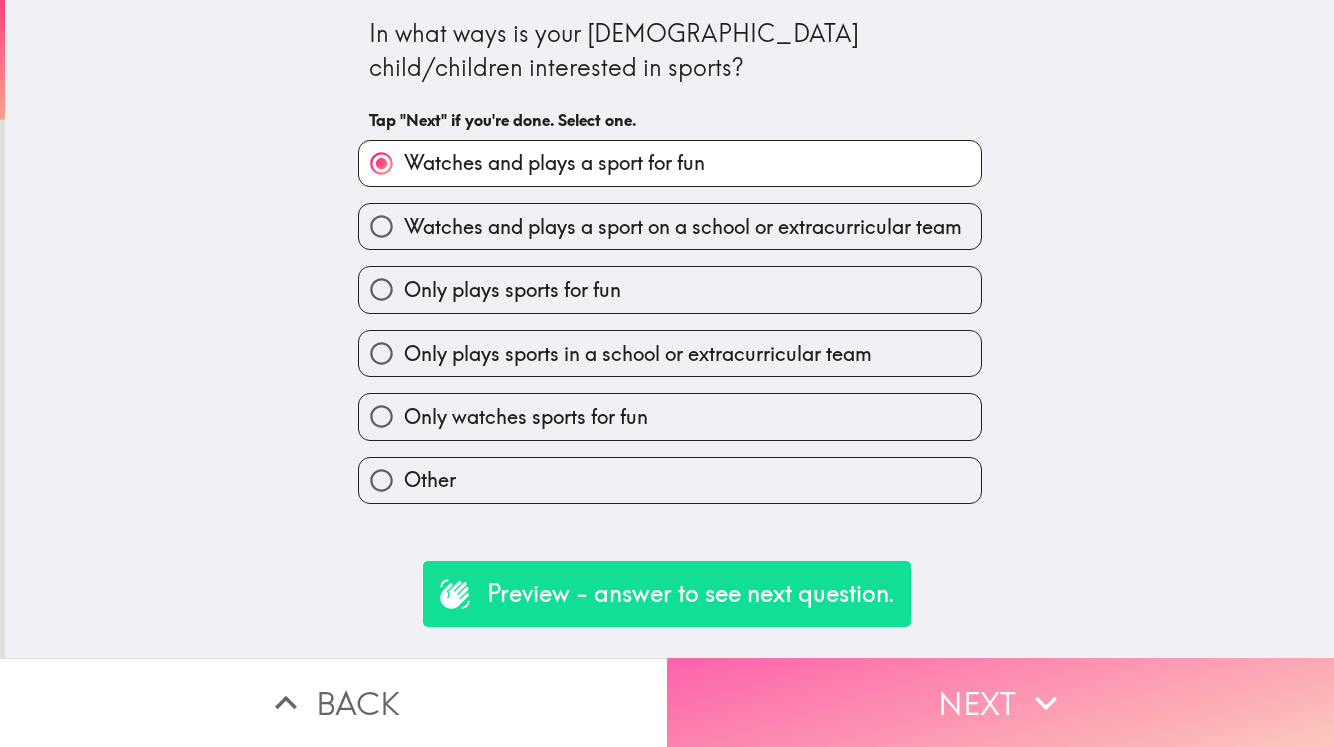 click on "Next" at bounding box center (1000, 702) 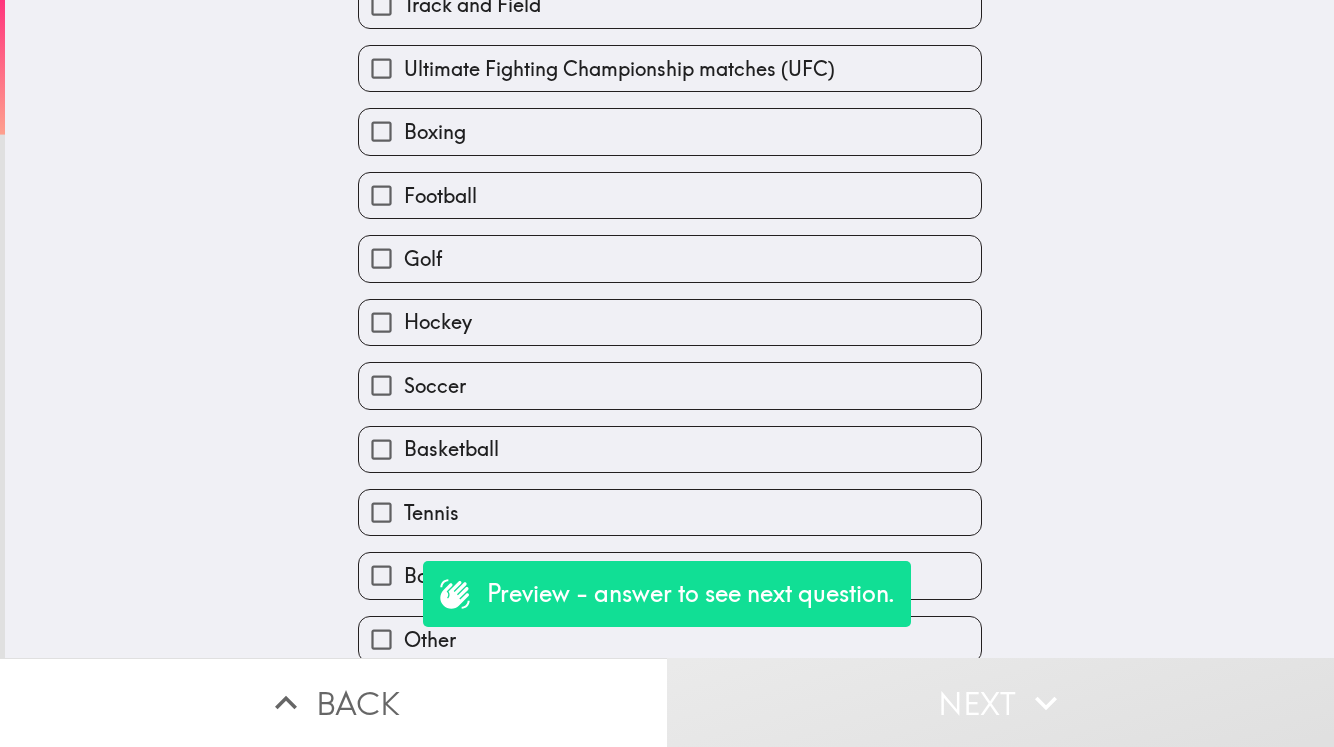 scroll, scrollTop: 164, scrollLeft: 0, axis: vertical 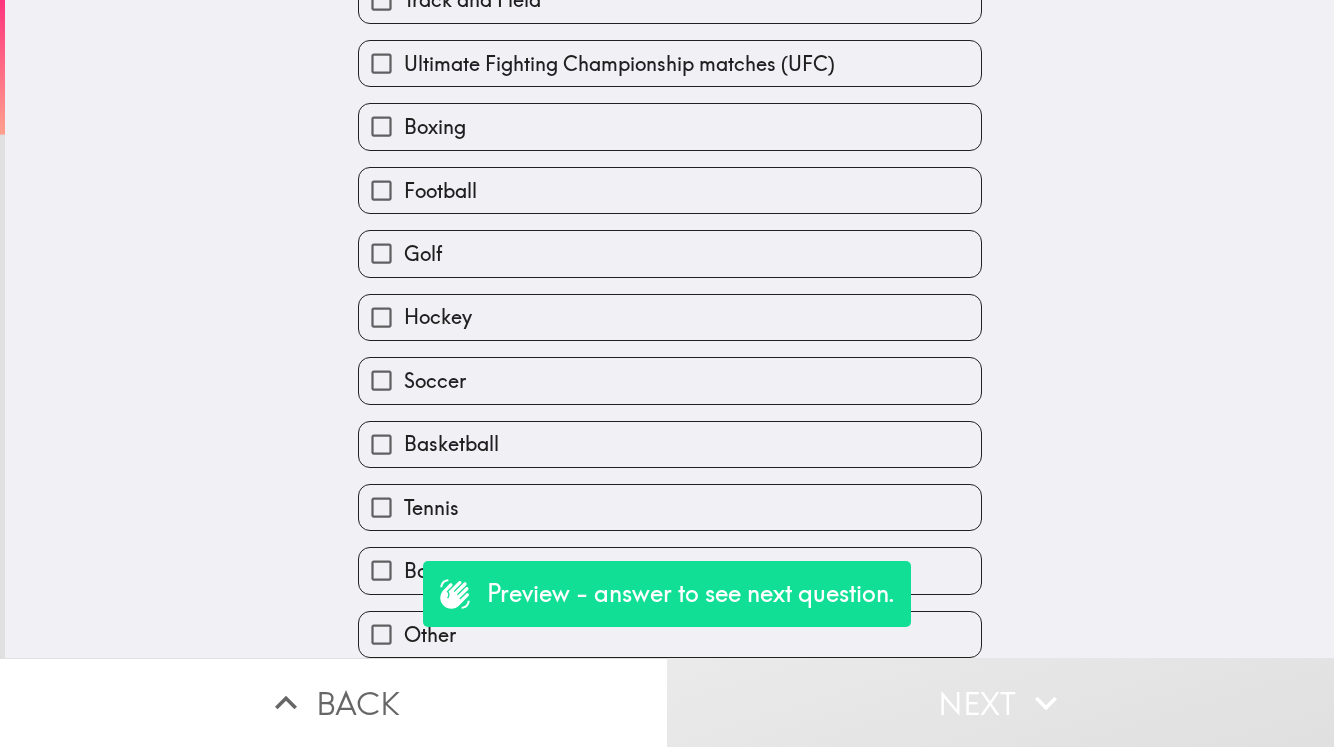 click on "Basketball" at bounding box center (670, 444) 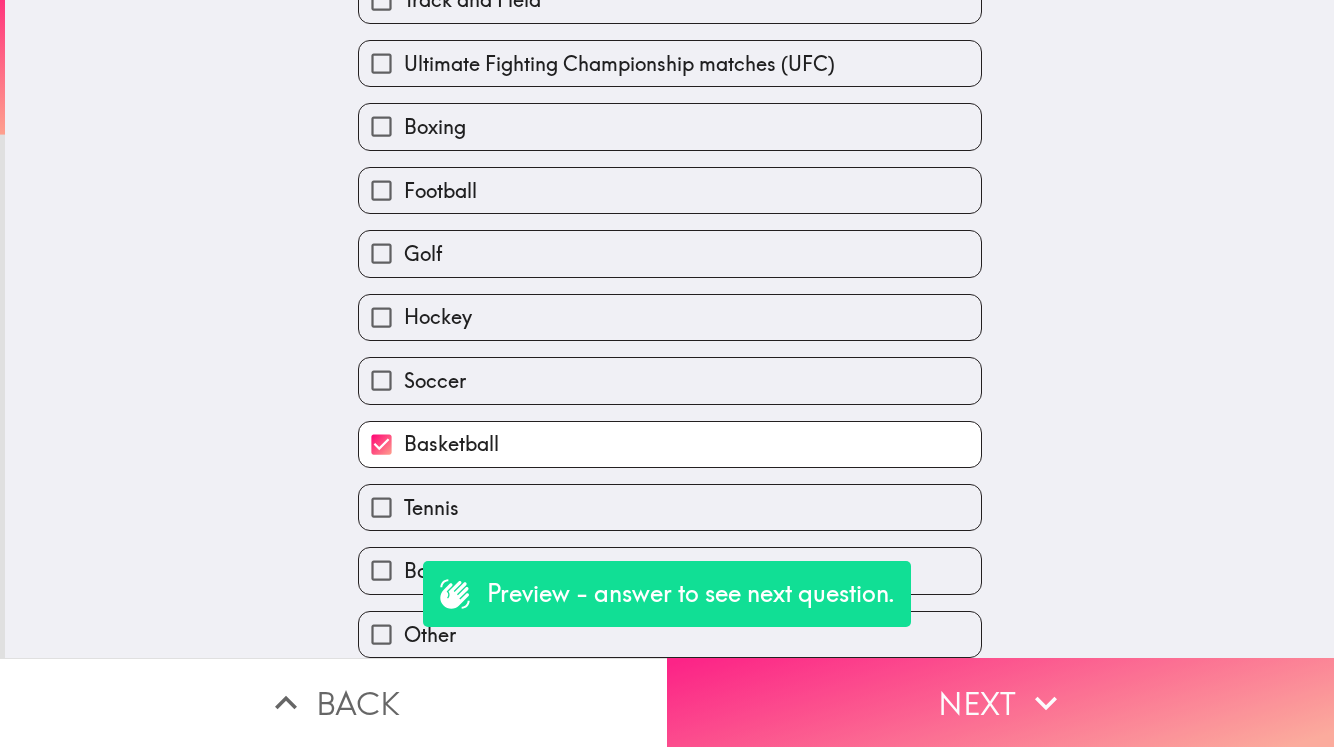 click on "Next" at bounding box center (1000, 702) 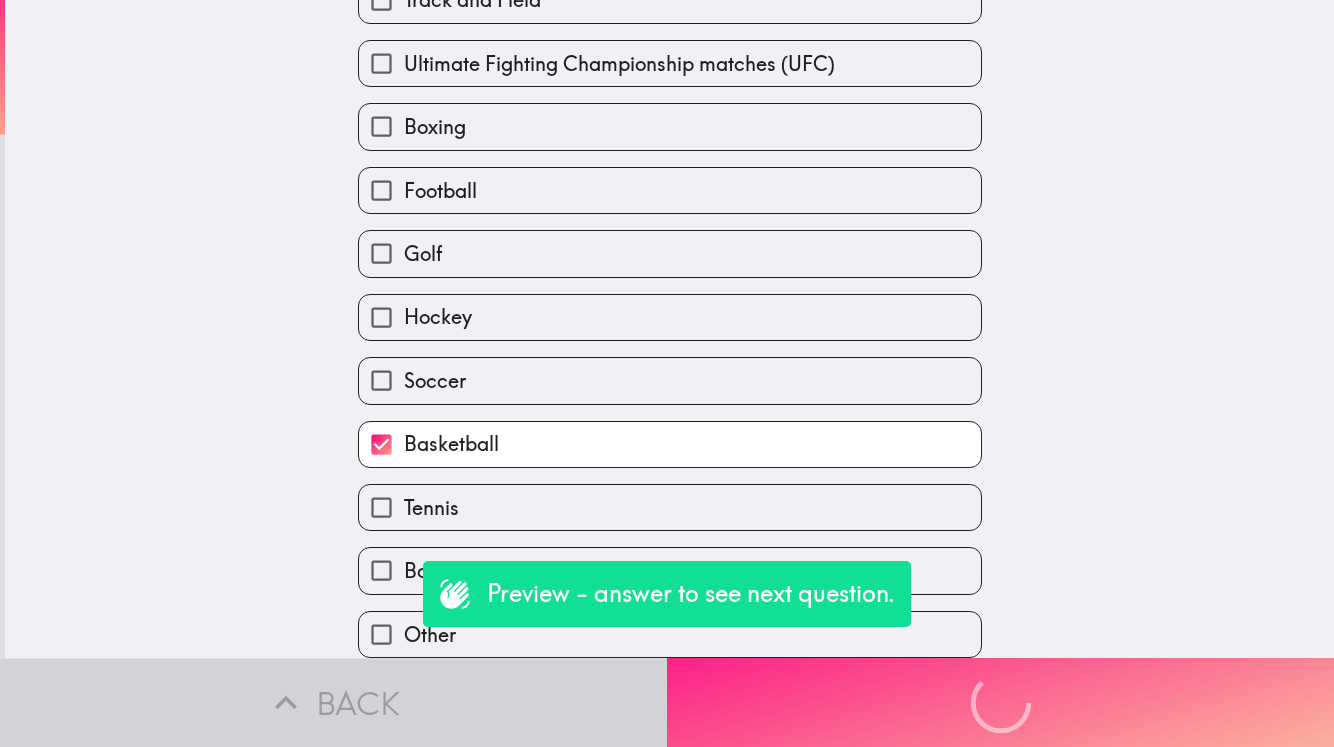 scroll, scrollTop: 0, scrollLeft: 0, axis: both 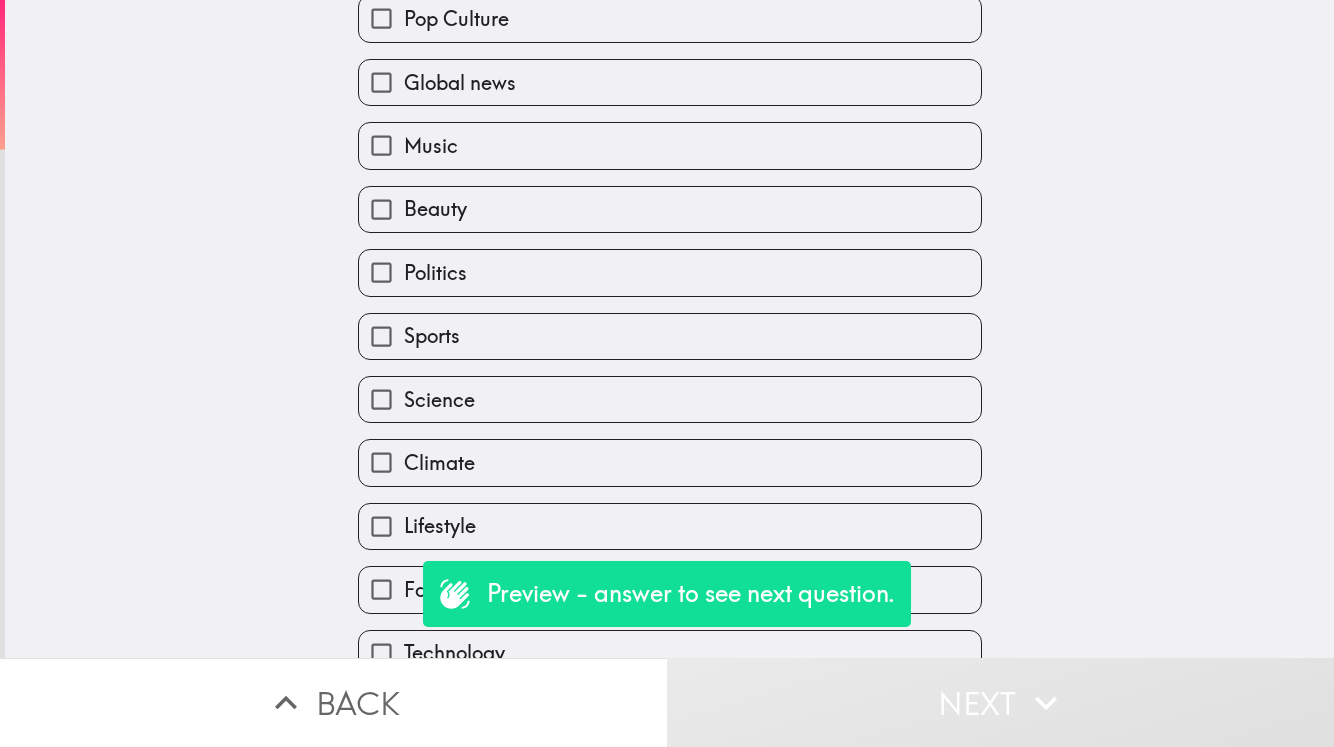 click on "Sports" at bounding box center [670, 336] 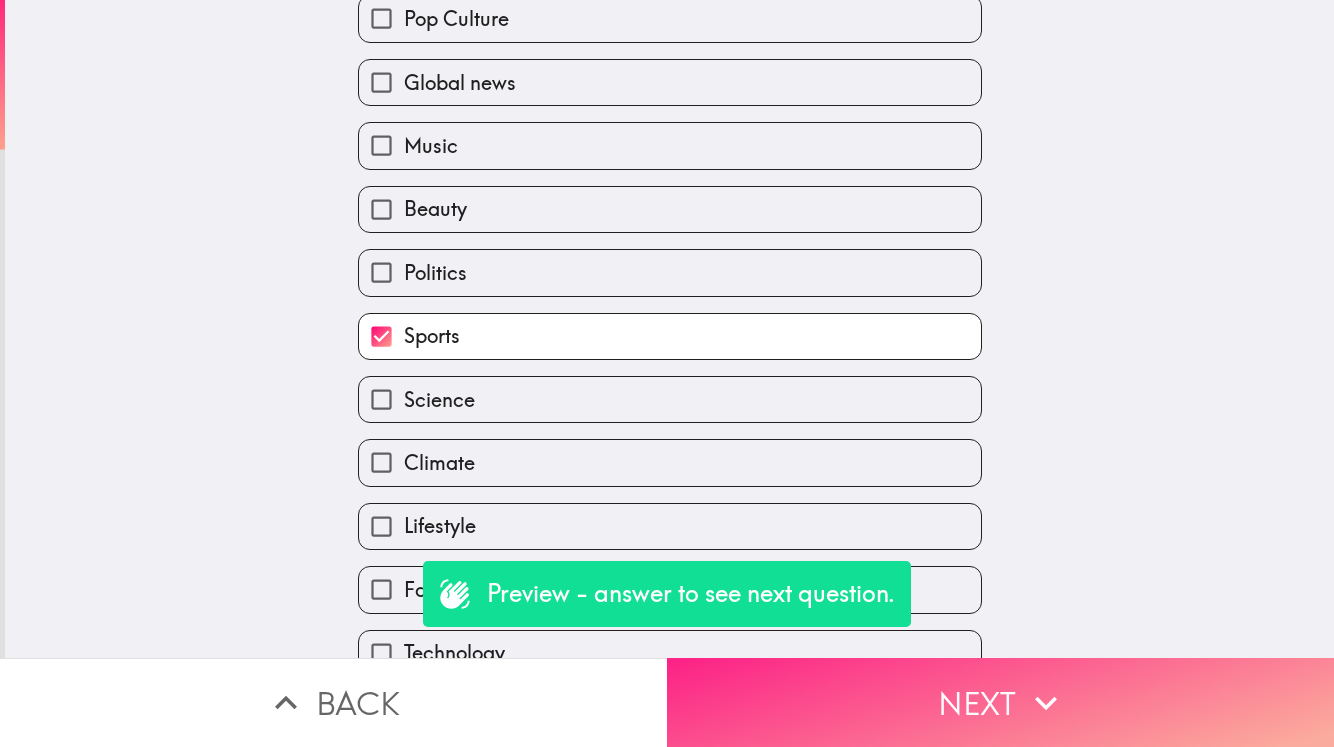 click on "Next" at bounding box center [1000, 702] 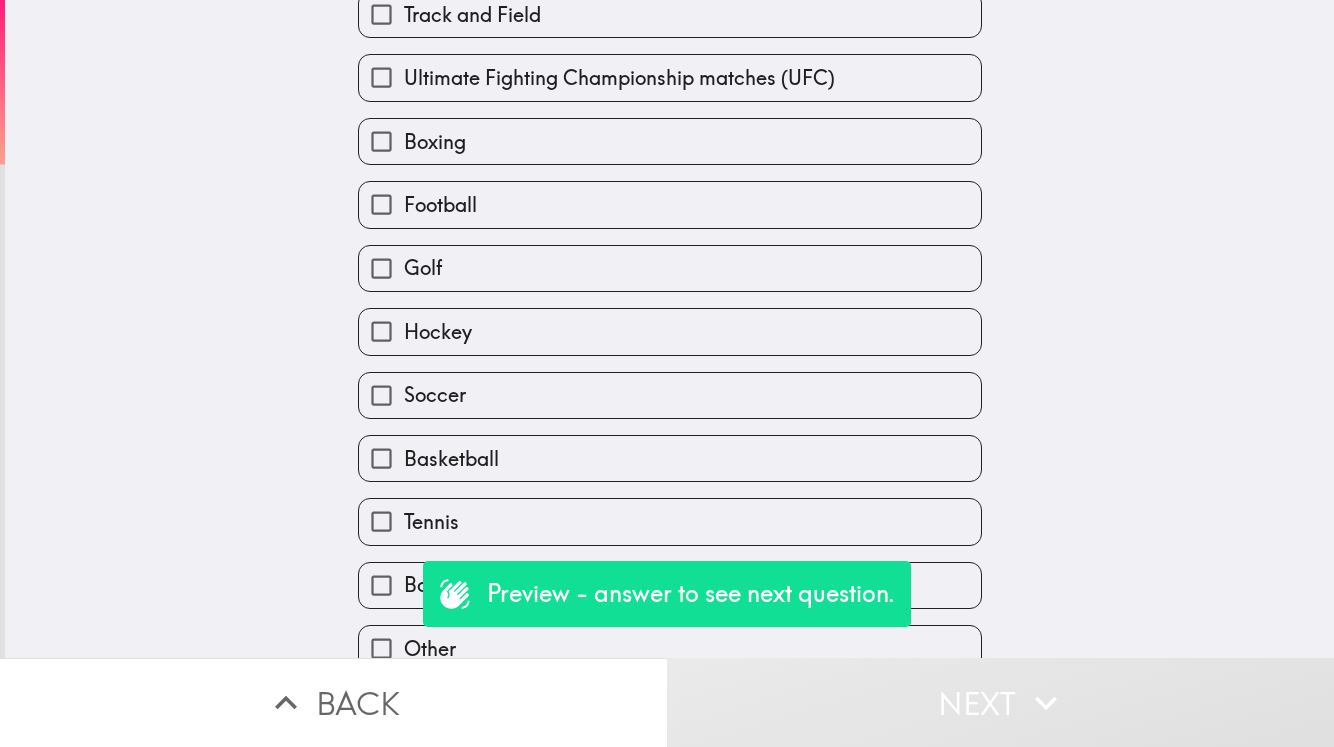 scroll, scrollTop: 112, scrollLeft: 0, axis: vertical 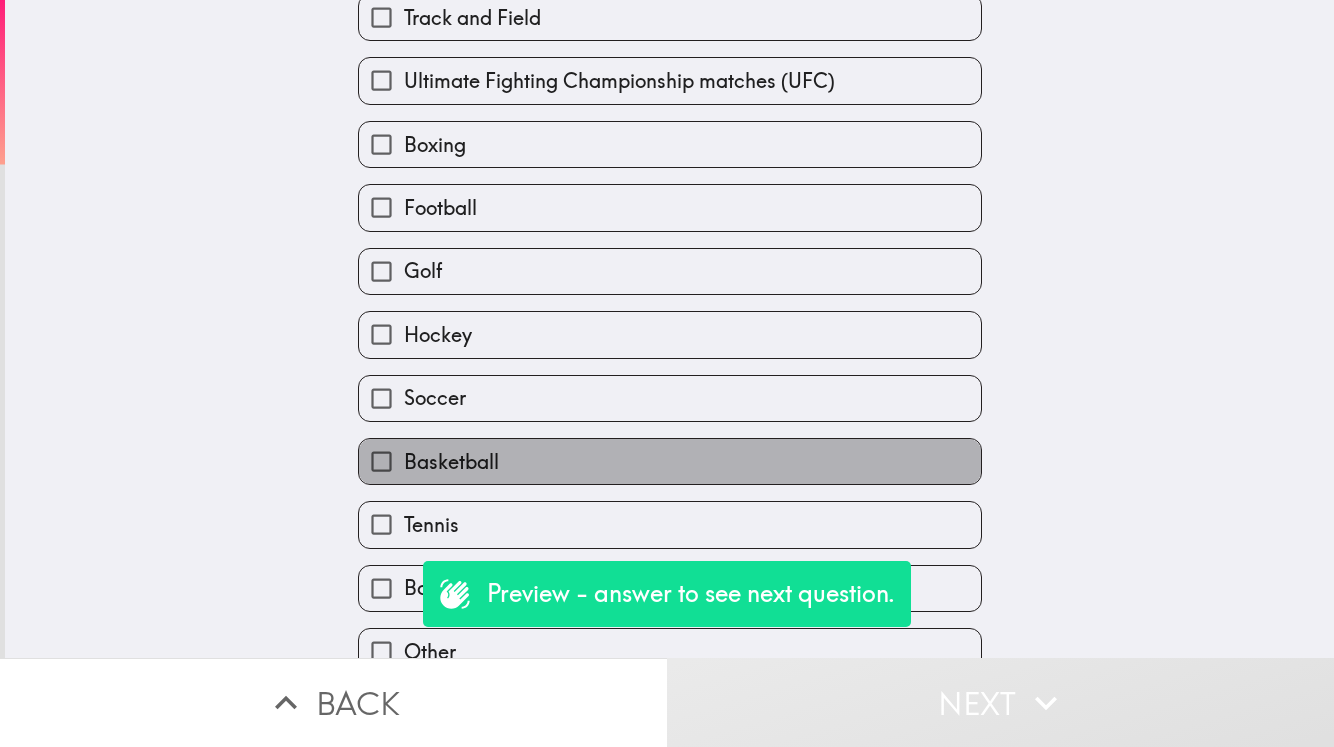 click on "Basketball" at bounding box center [670, 461] 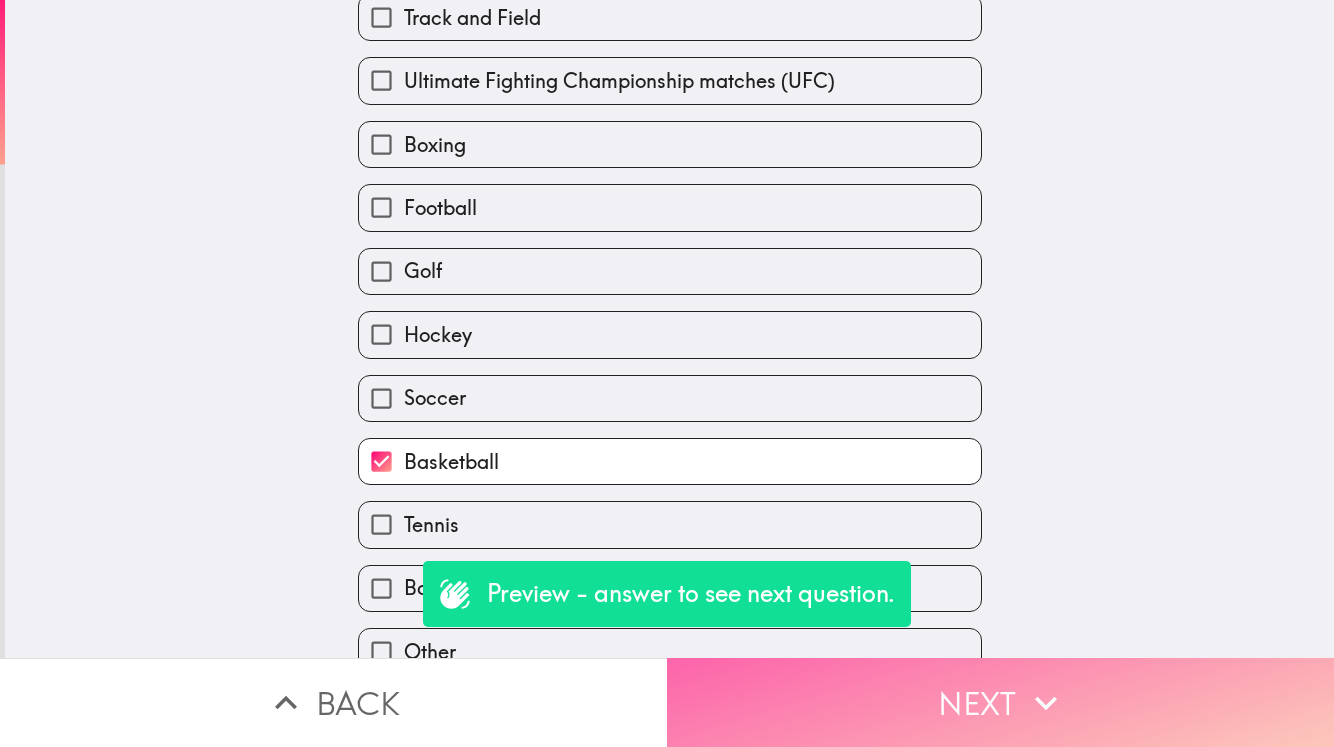 click on "Next" at bounding box center [1000, 702] 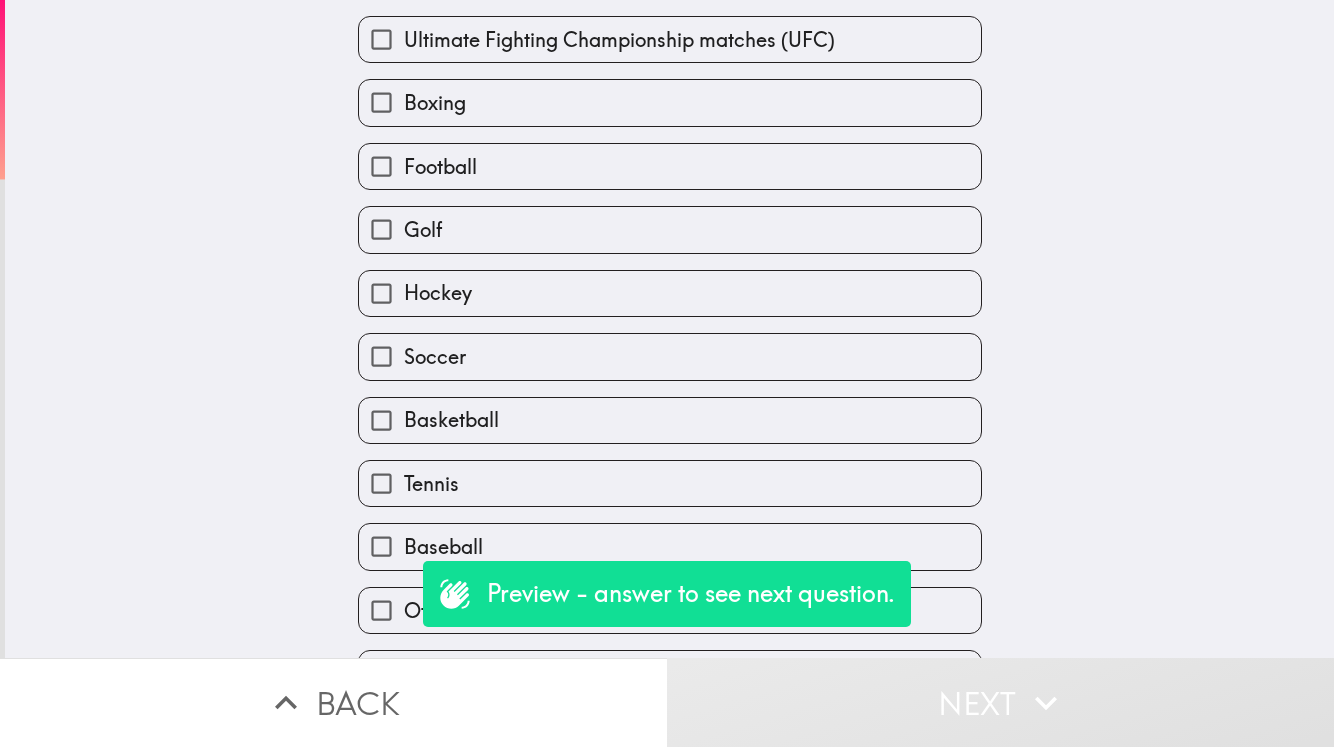 scroll, scrollTop: 183, scrollLeft: 0, axis: vertical 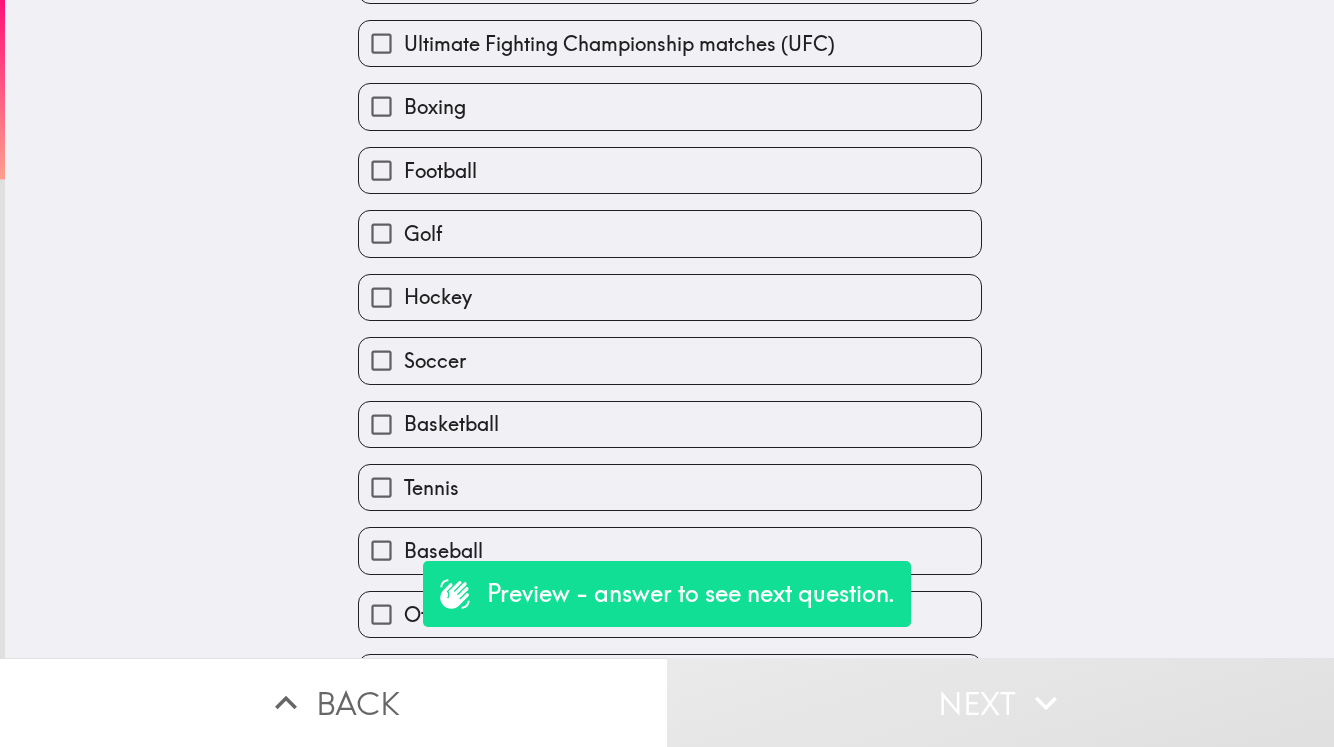 click on "Next" at bounding box center (1000, 702) 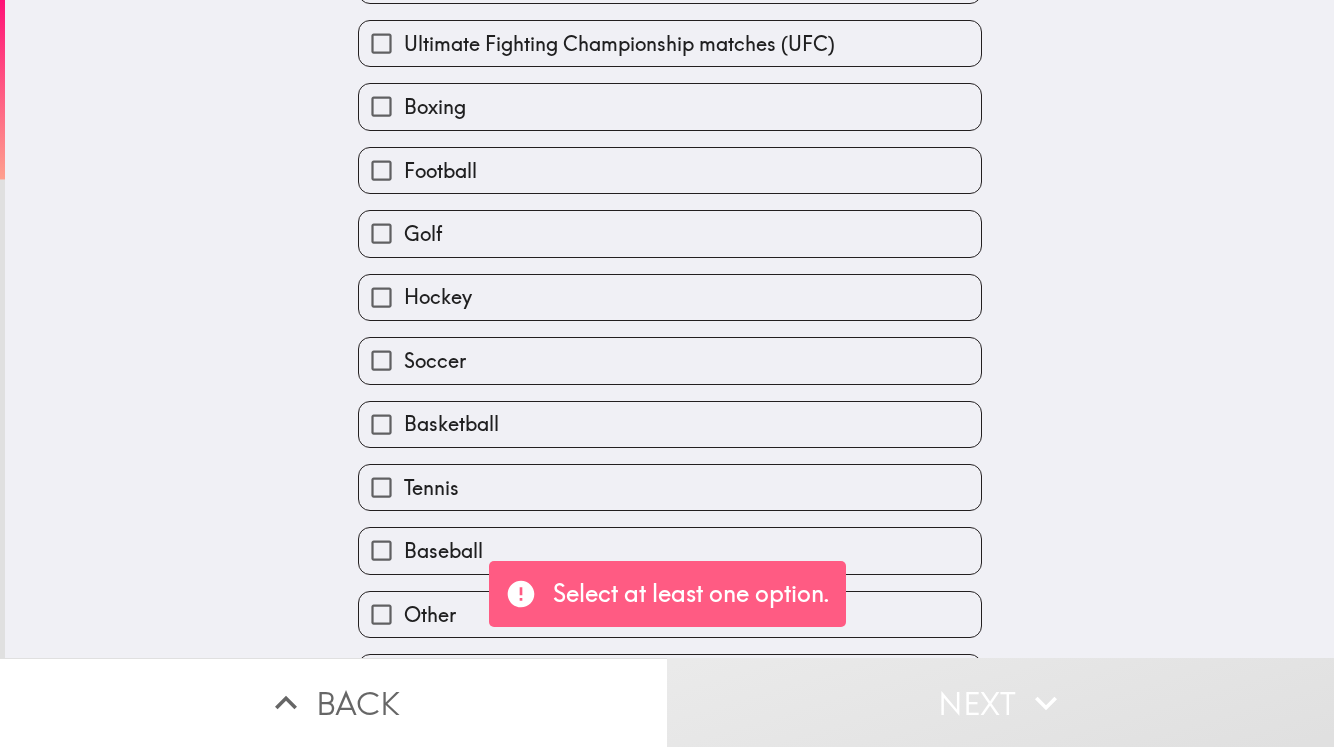 scroll, scrollTop: 0, scrollLeft: 0, axis: both 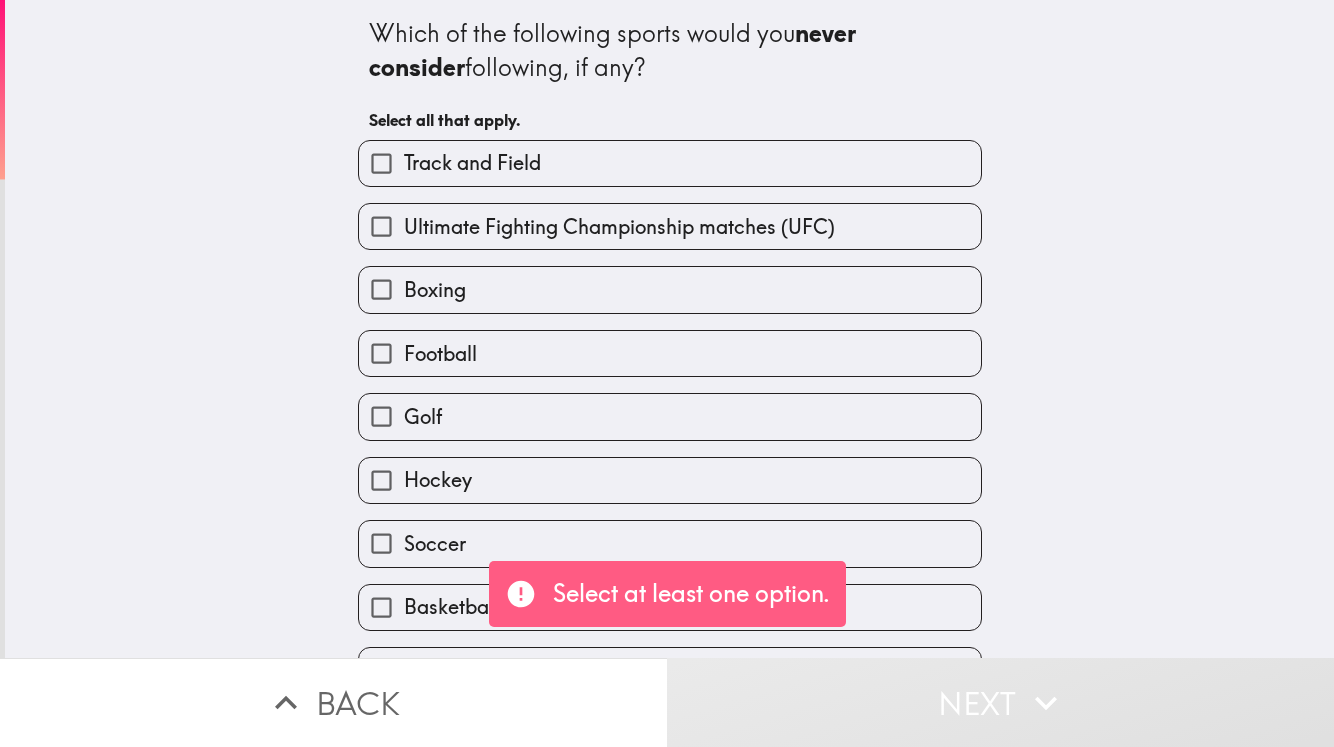 click on "Track and Field" at bounding box center (670, 163) 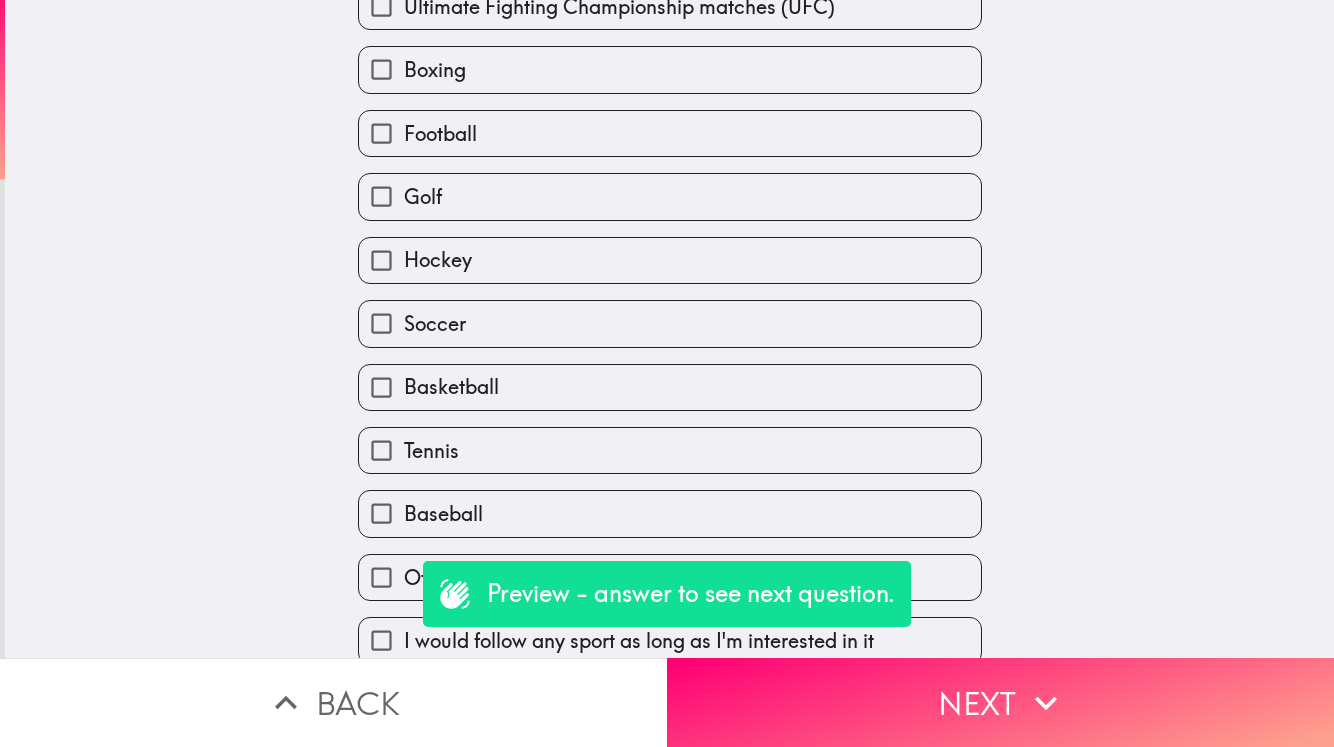 scroll, scrollTop: 238, scrollLeft: 0, axis: vertical 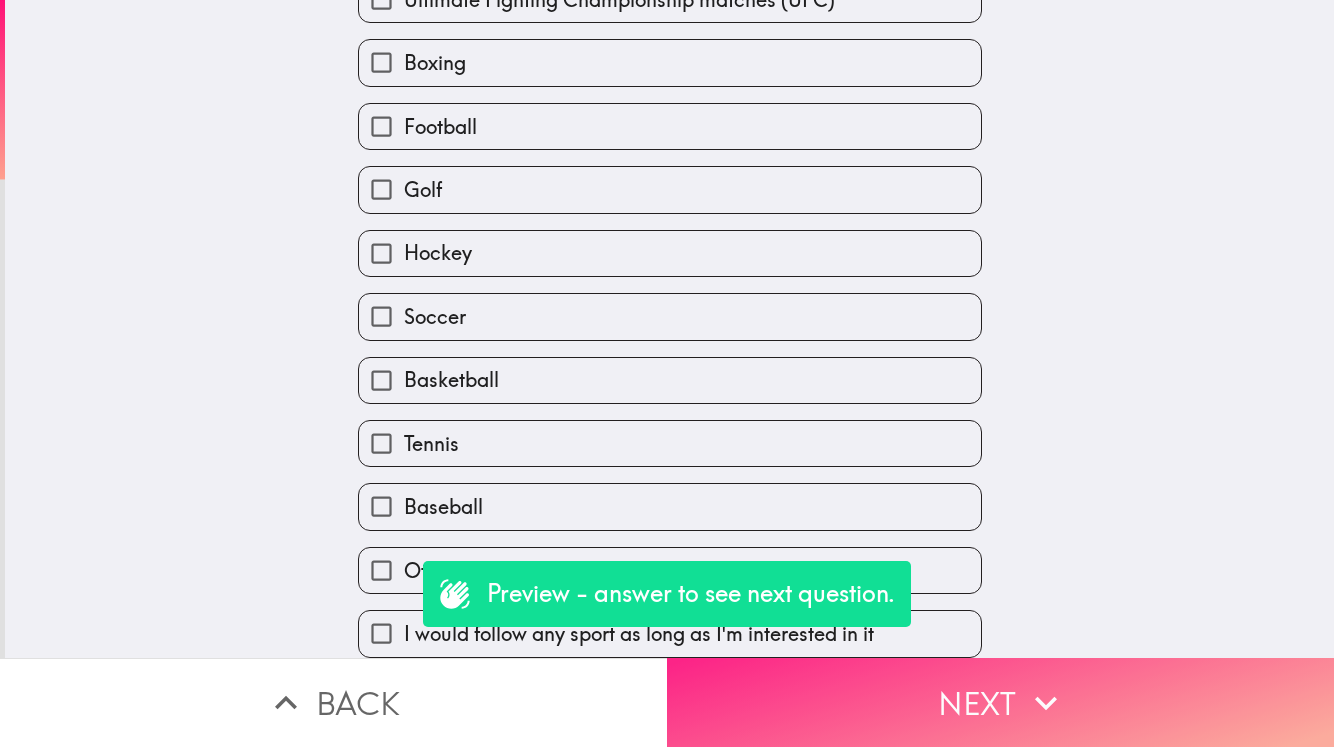 click on "Next" at bounding box center [1000, 702] 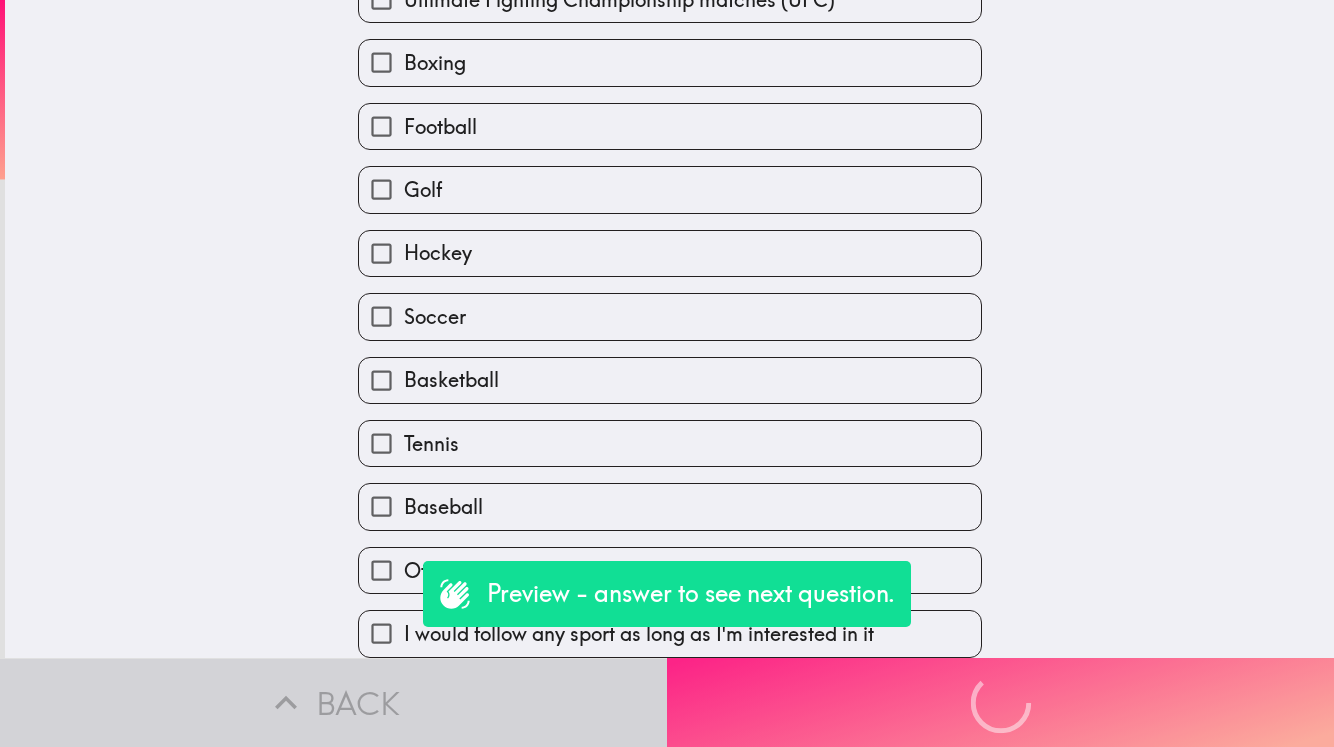 scroll, scrollTop: 0, scrollLeft: 0, axis: both 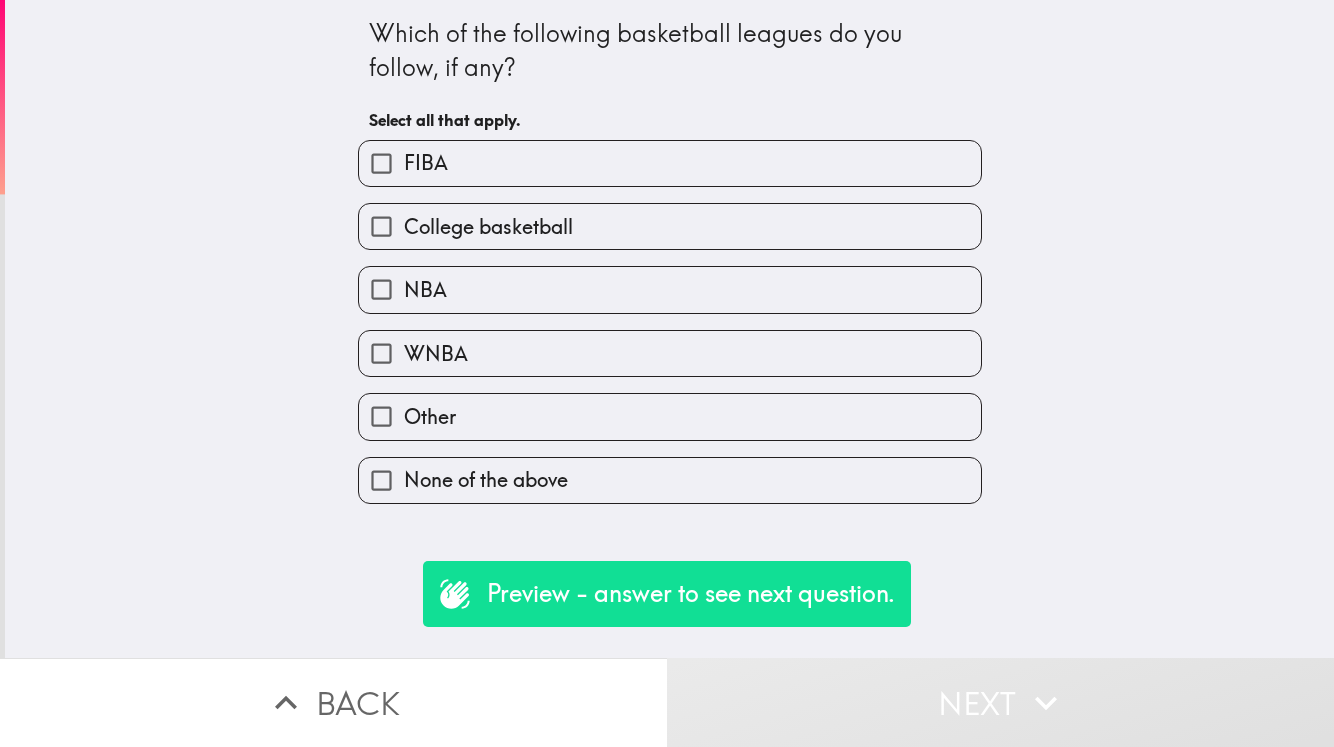 click on "NBA" at bounding box center (670, 289) 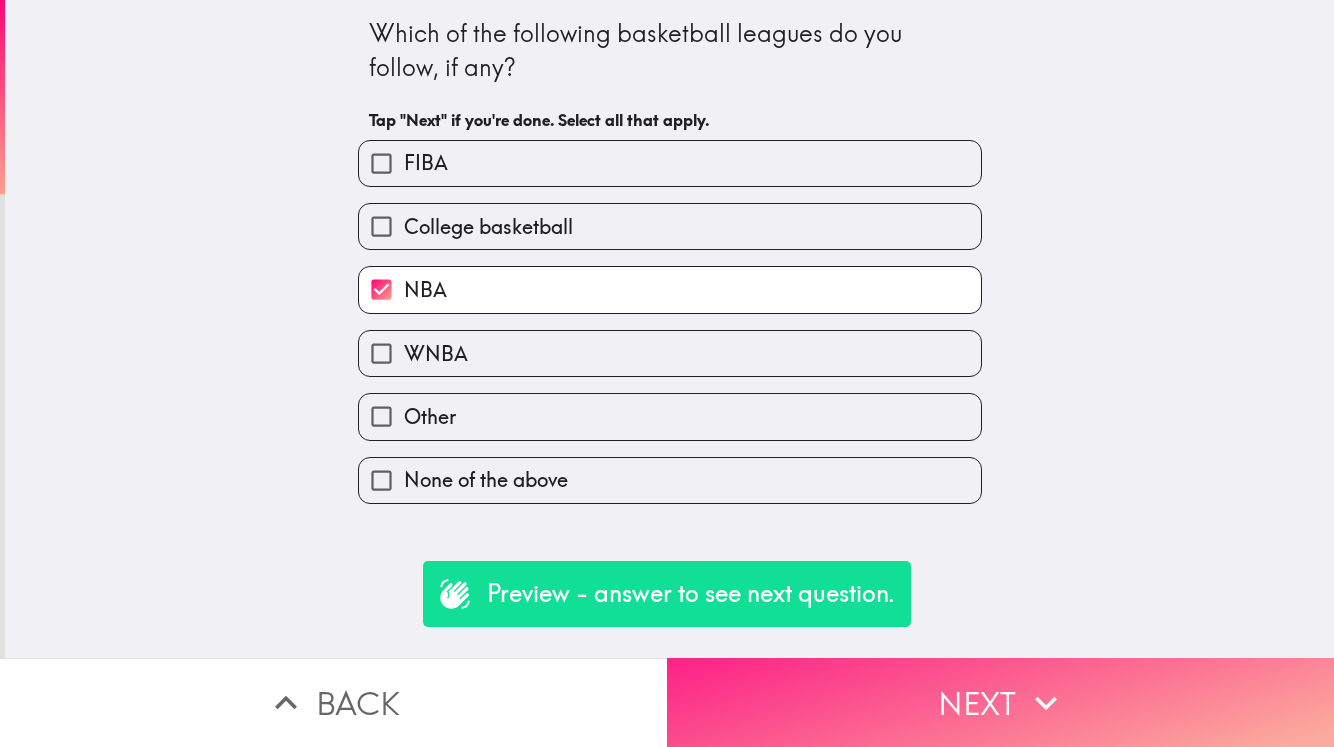 click on "Next" at bounding box center [1000, 702] 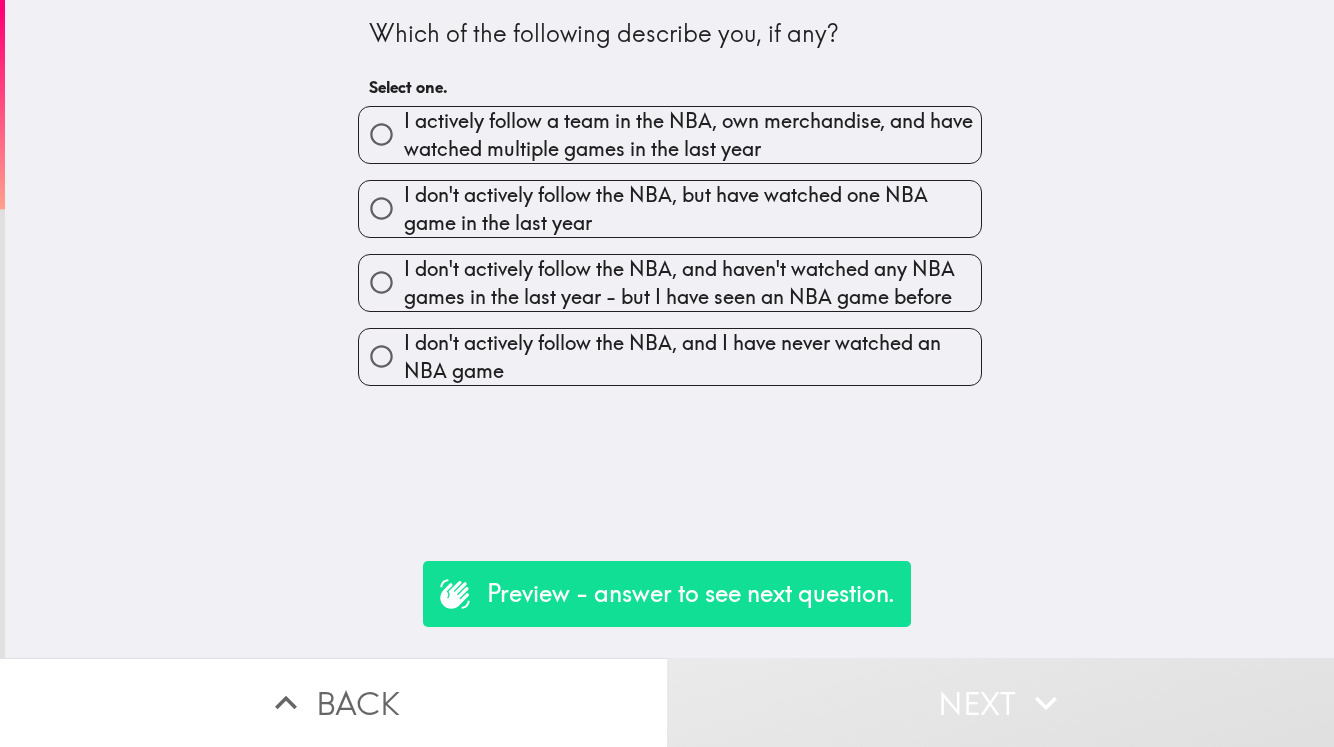 click on "I actively follow a team in the NBA, own merchandise, and have watched multiple games in the last year" at bounding box center (692, 135) 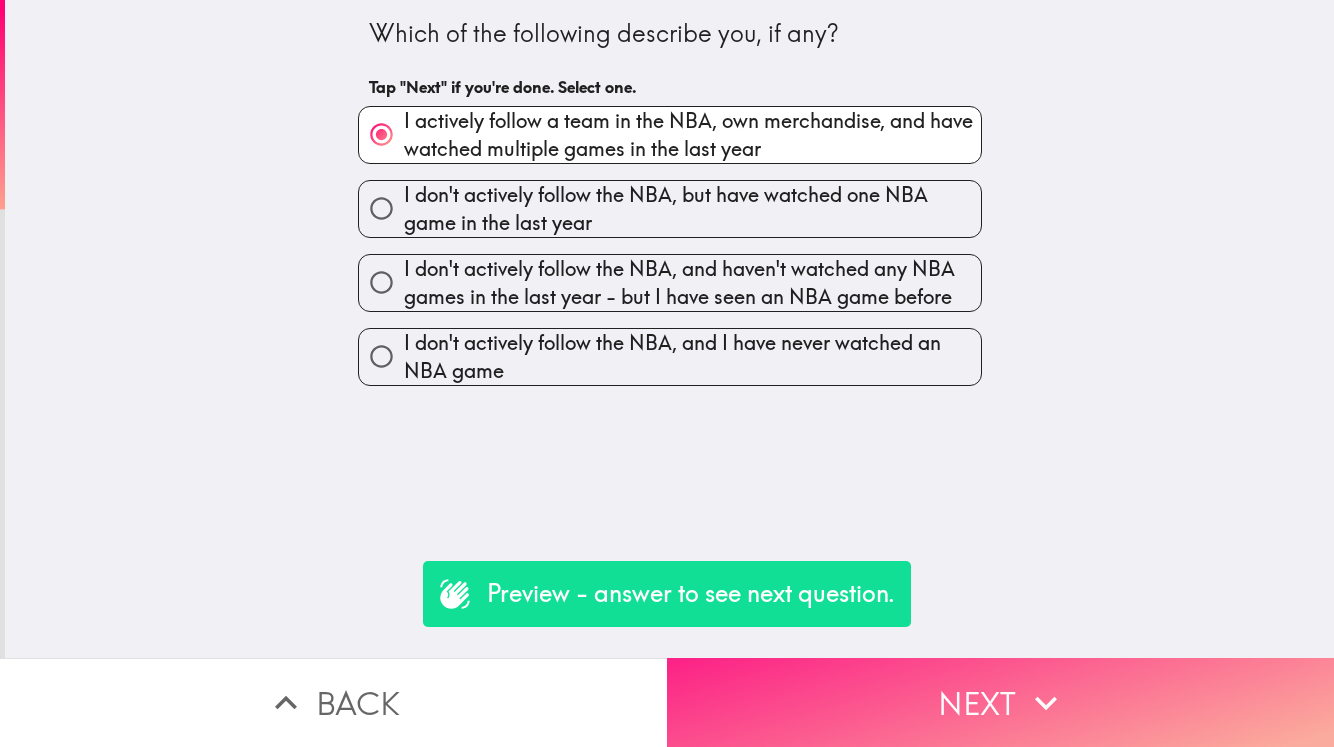 click on "Next" at bounding box center (1000, 702) 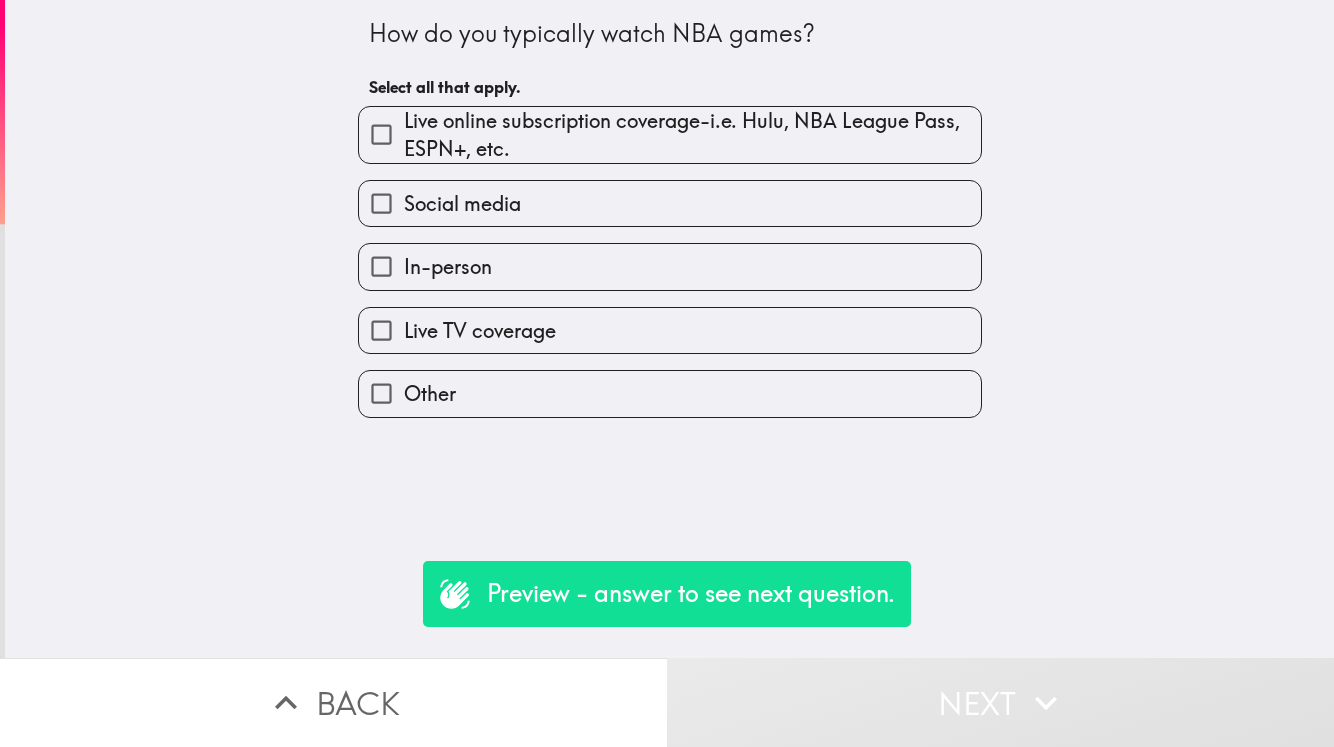 click on "Live online subscription coverage-i.e. Hulu, NBA League Pass, ESPN+, etc." at bounding box center [692, 135] 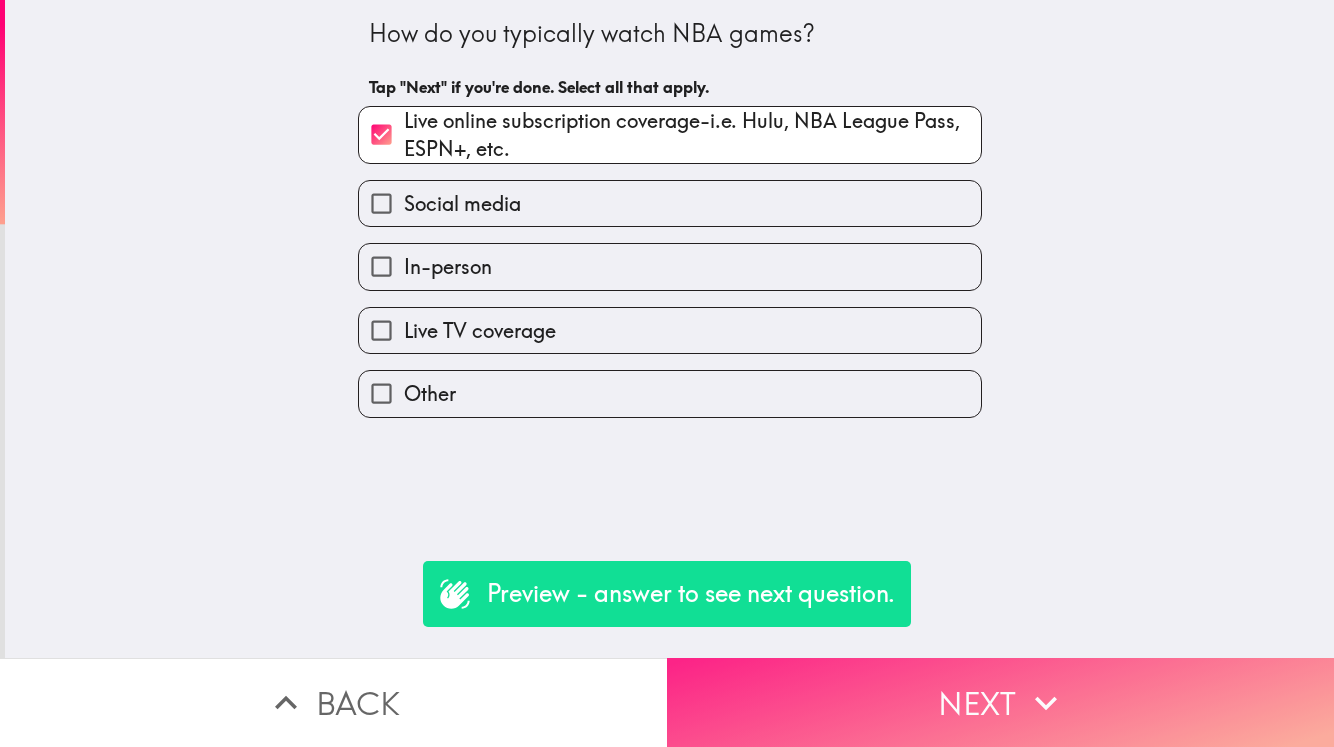 click on "Next" at bounding box center (1000, 702) 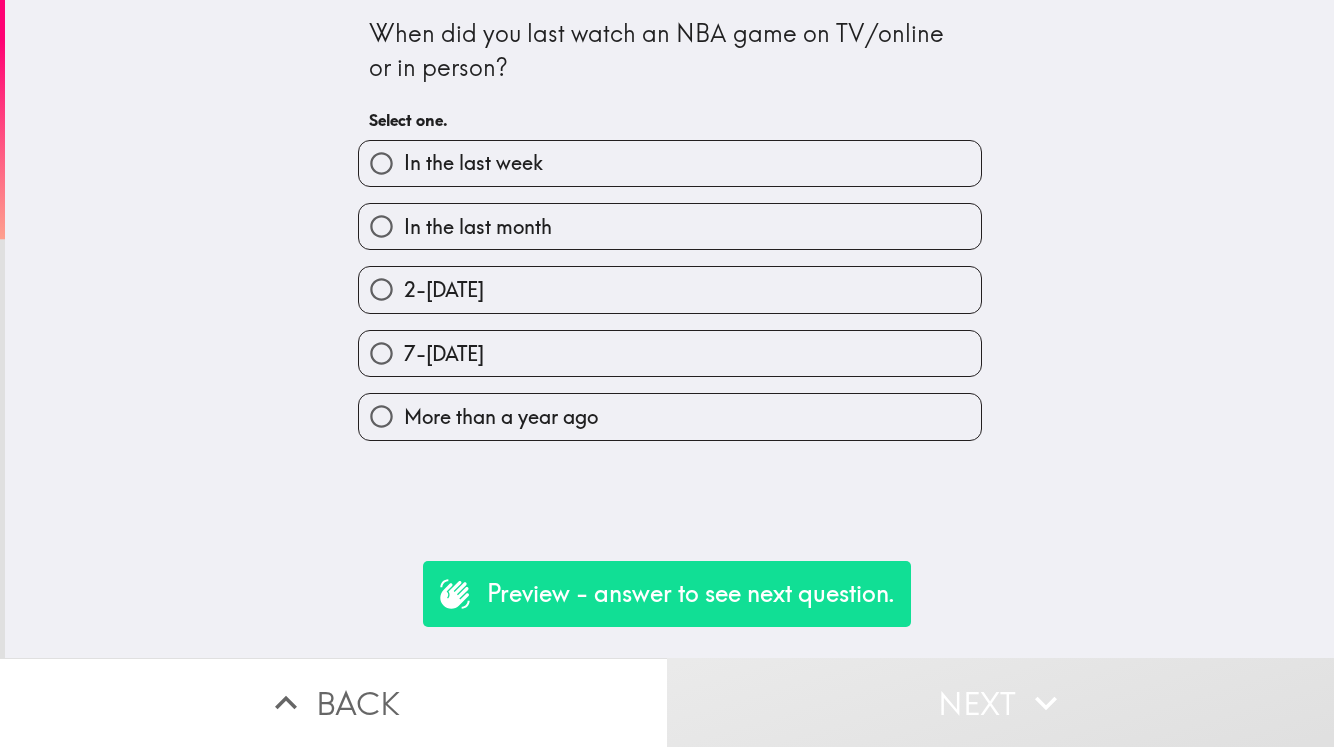 click on "In the last week" at bounding box center (670, 163) 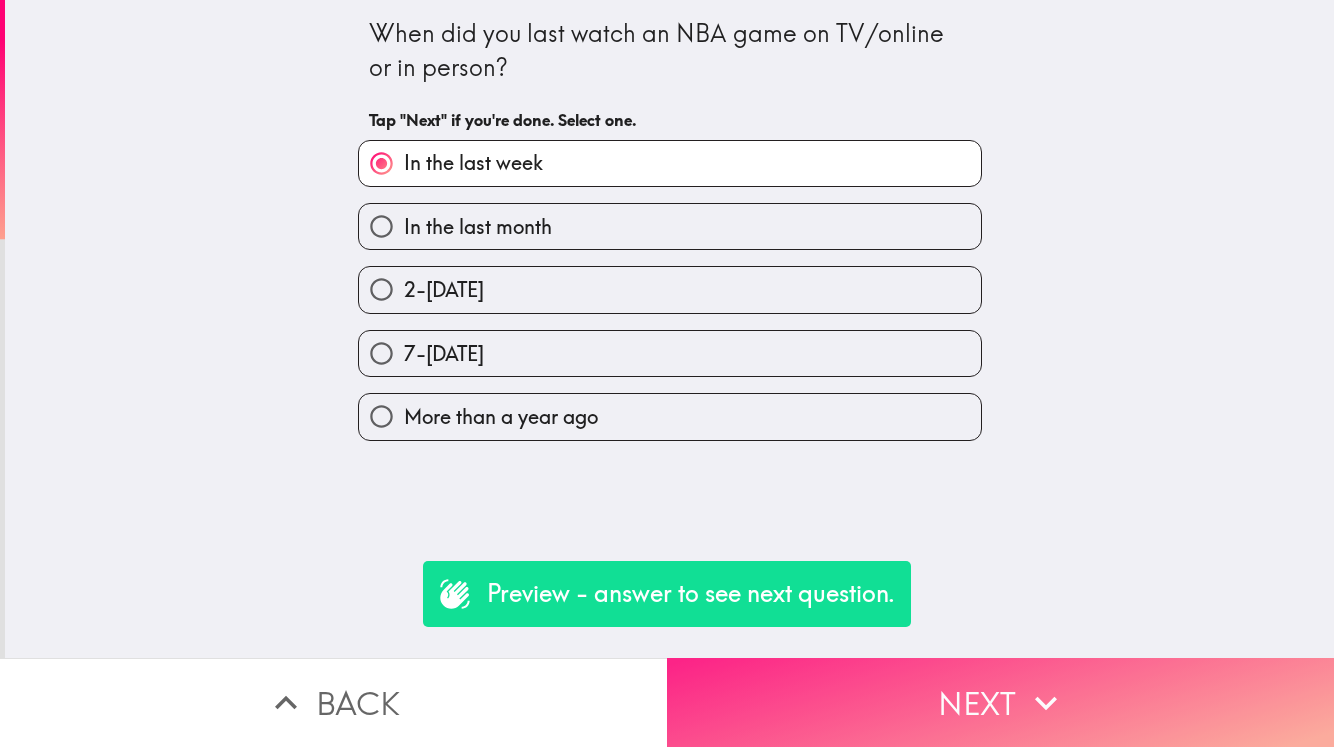 click on "Next" at bounding box center (1000, 702) 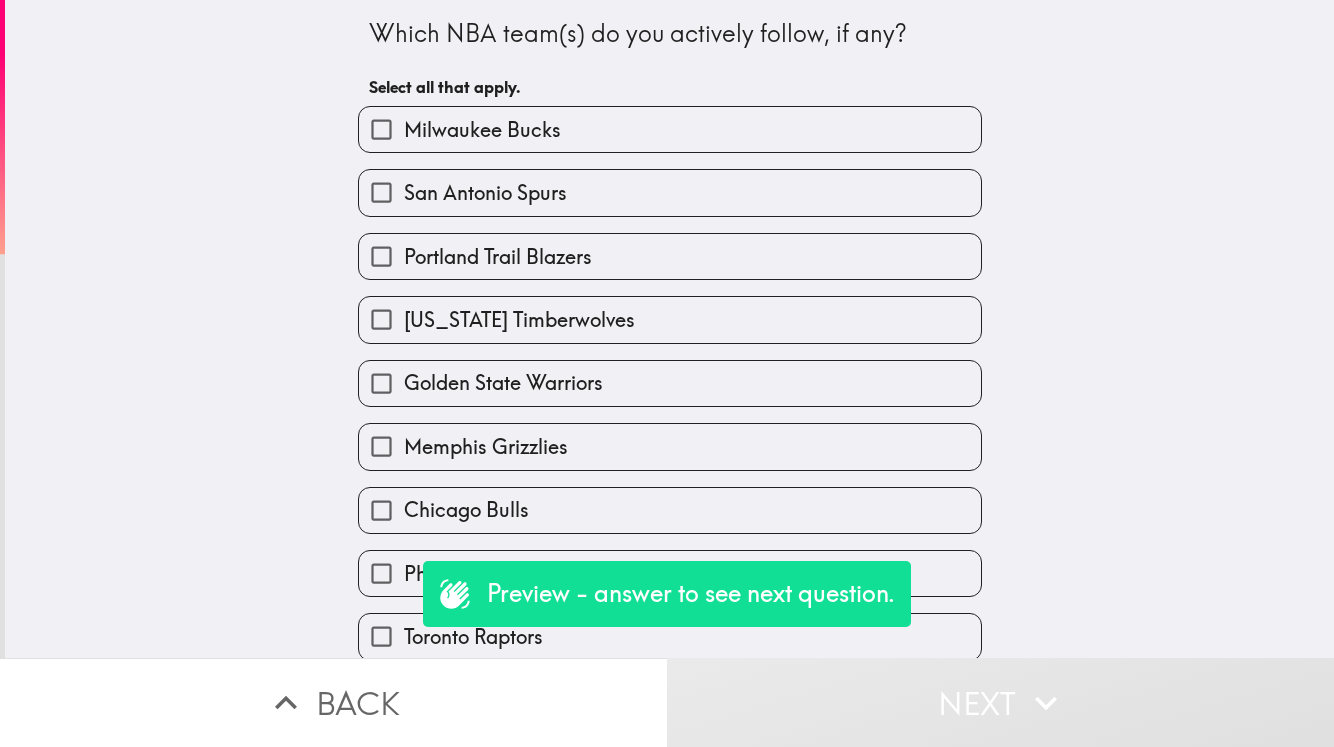click on "Milwaukee Bucks" at bounding box center (670, 129) 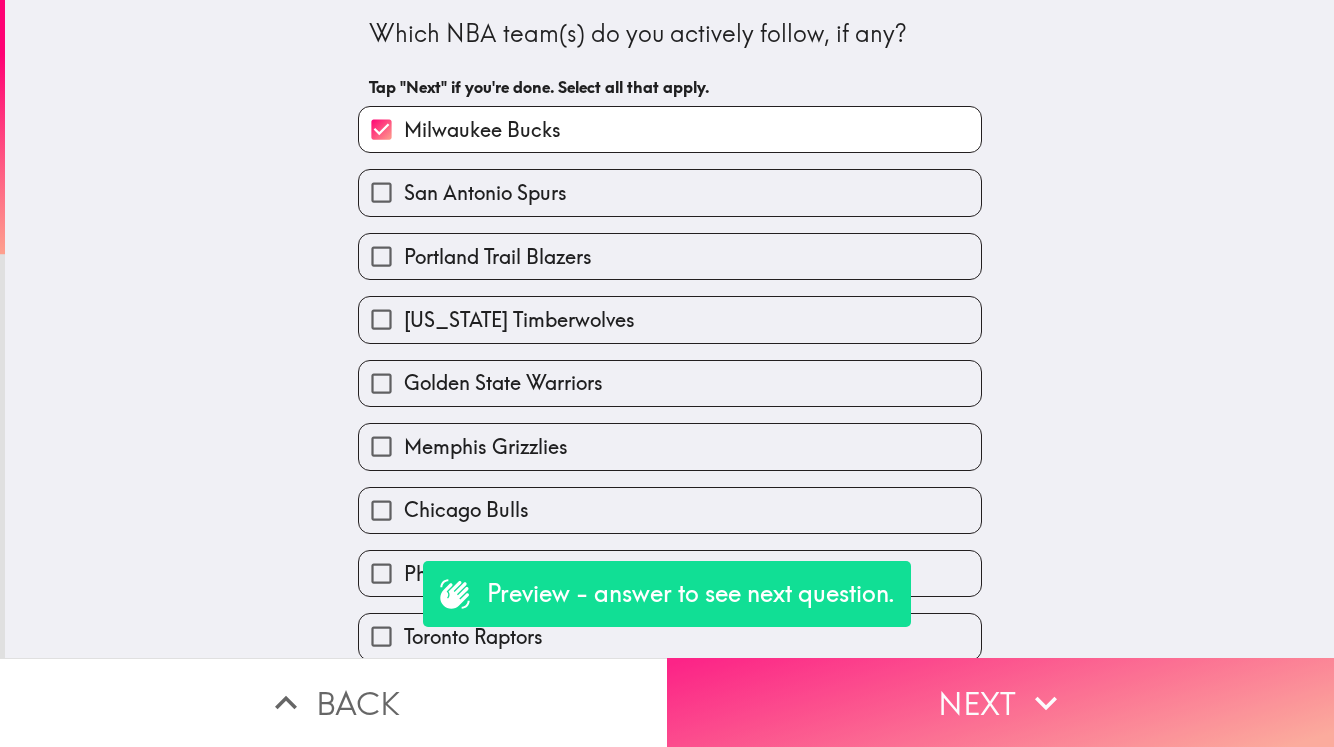 click on "Next" at bounding box center (1000, 702) 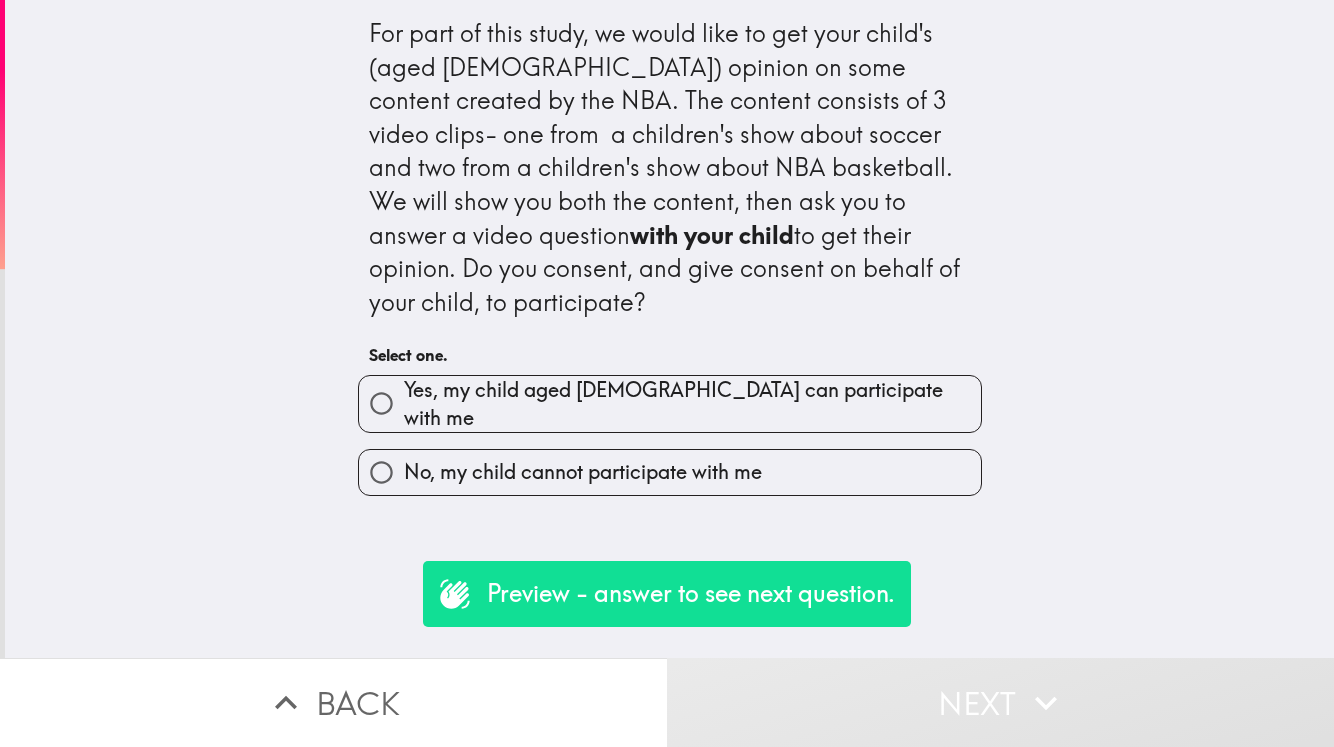 click on "Yes, my child aged [DEMOGRAPHIC_DATA] can participate with me" at bounding box center (692, 404) 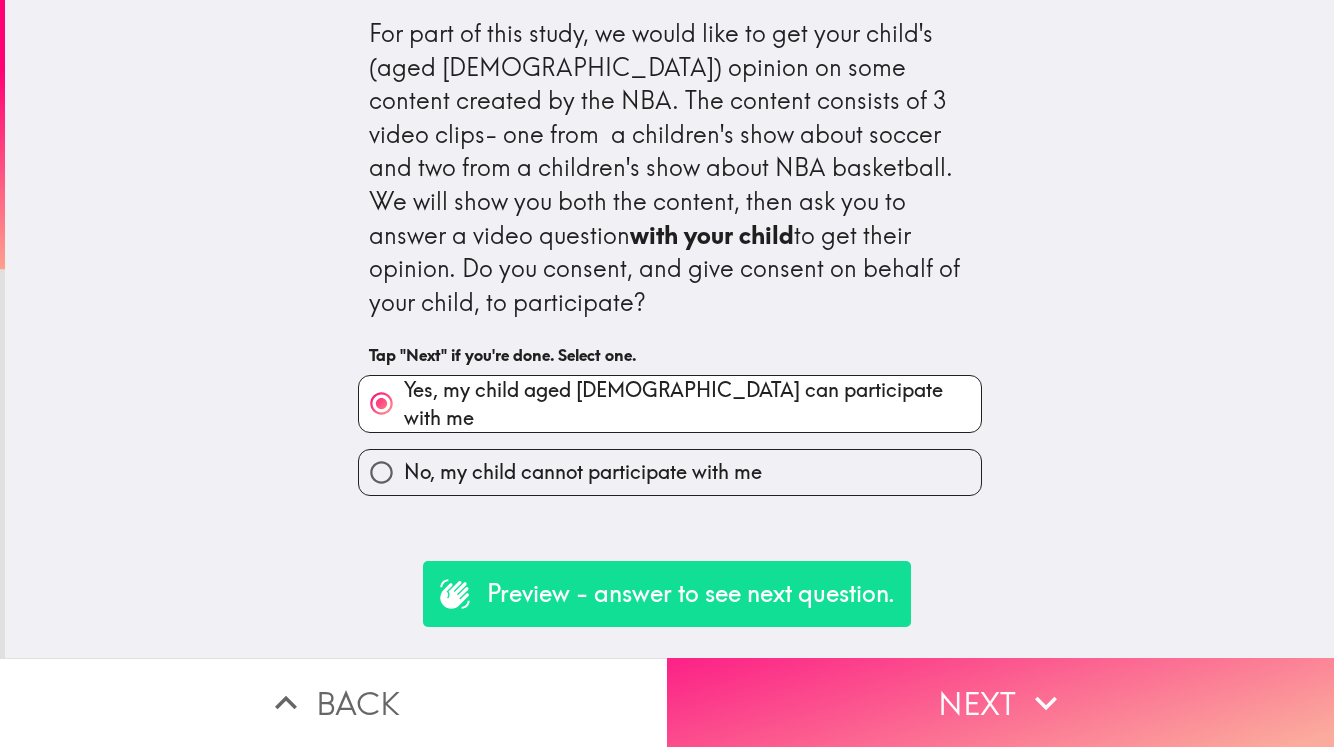 click on "Next" at bounding box center (1000, 702) 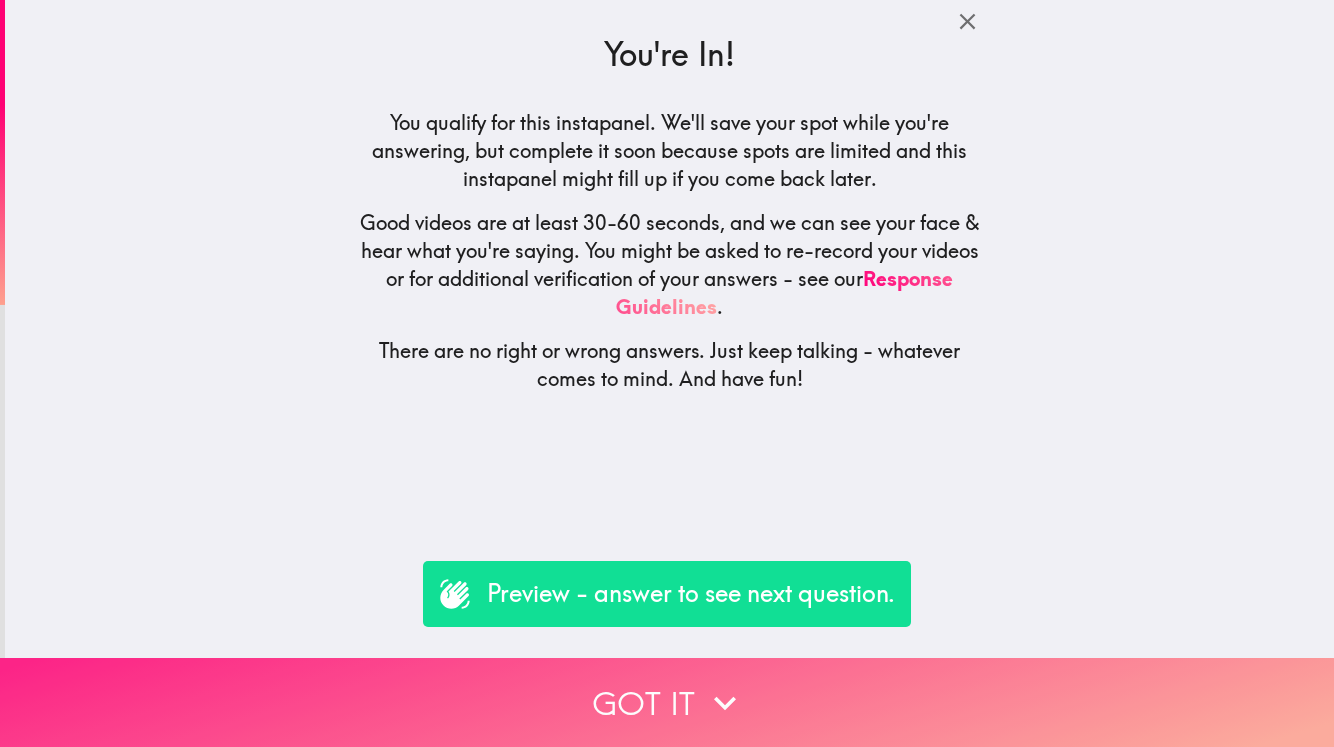 click on "Got it" at bounding box center [667, 702] 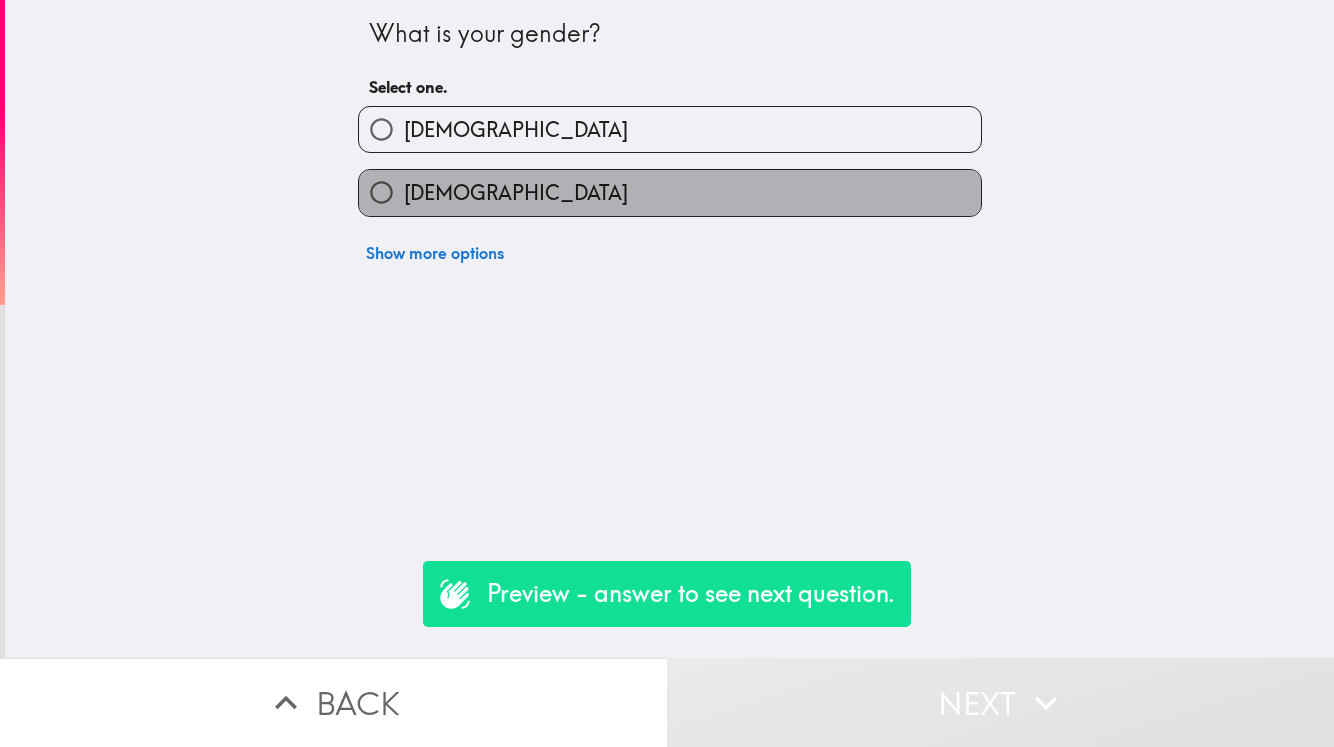 click on "[DEMOGRAPHIC_DATA]" at bounding box center [670, 192] 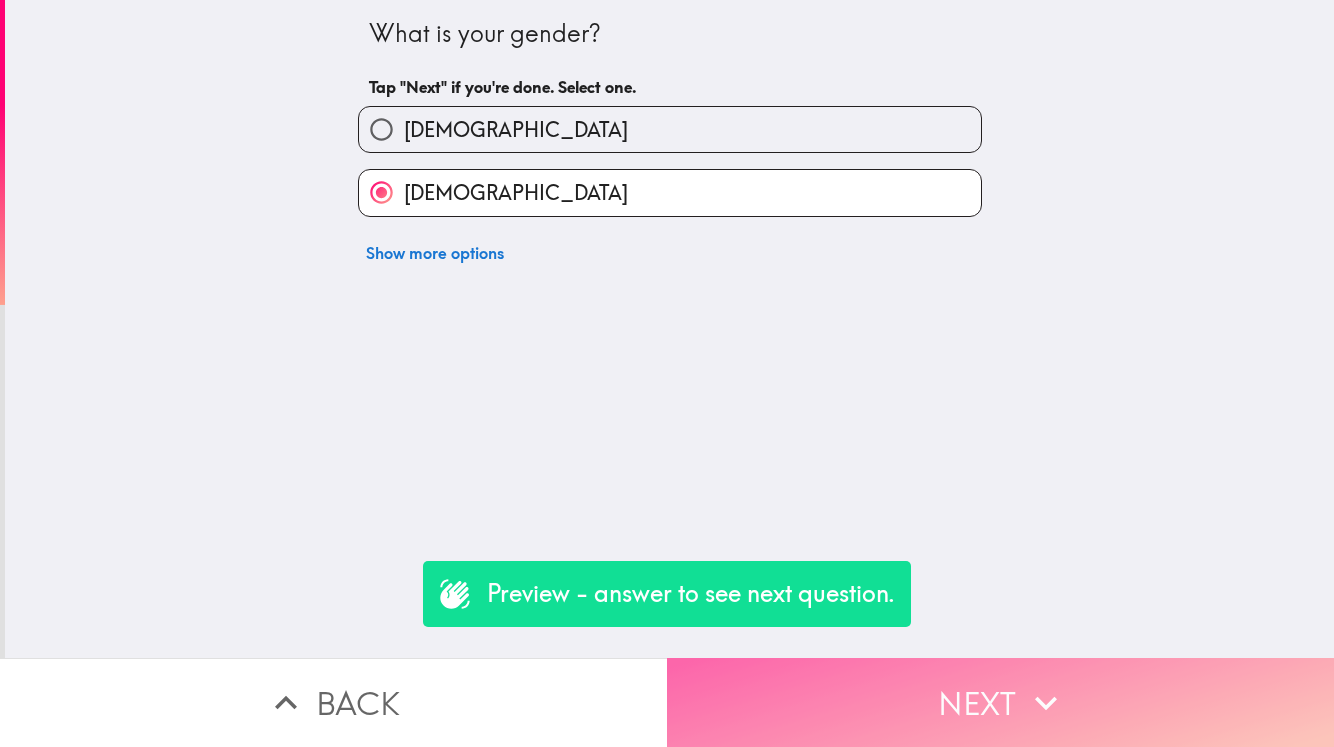 click on "Next" at bounding box center (1000, 702) 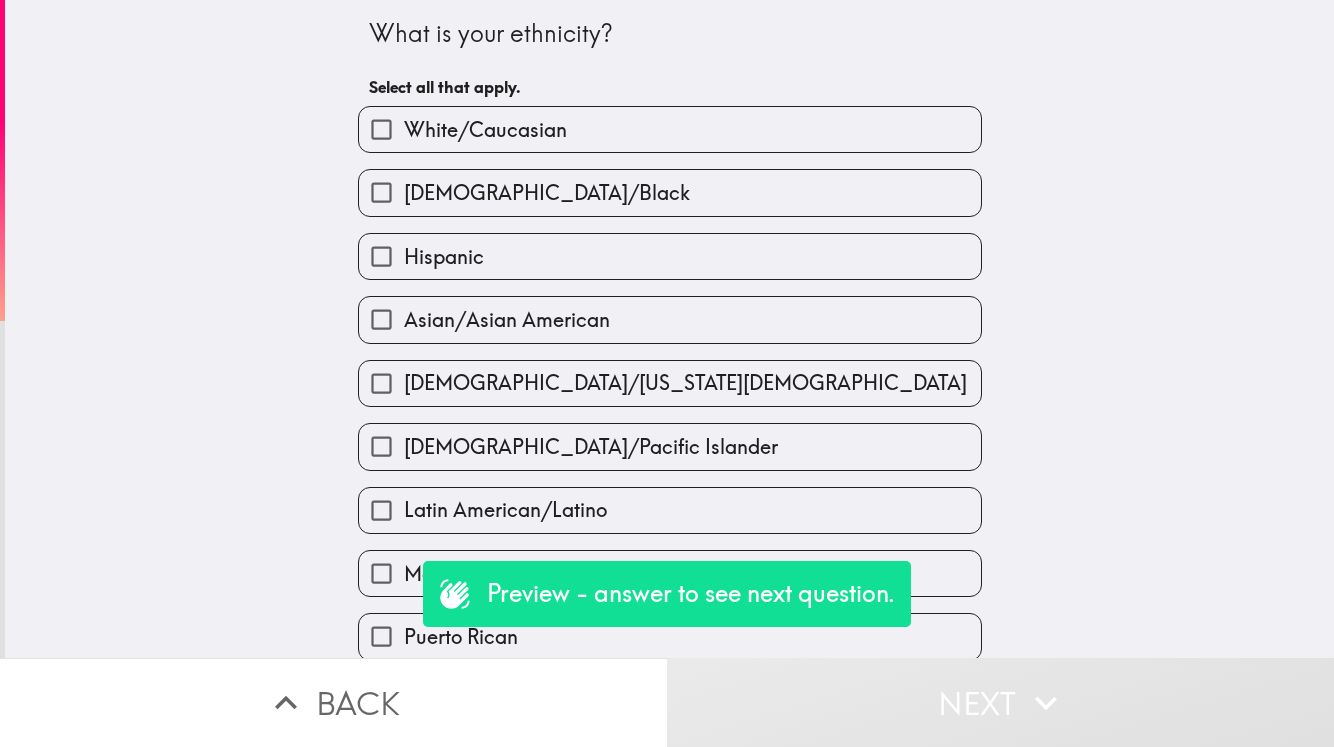 click on "White/Caucasian" at bounding box center (670, 129) 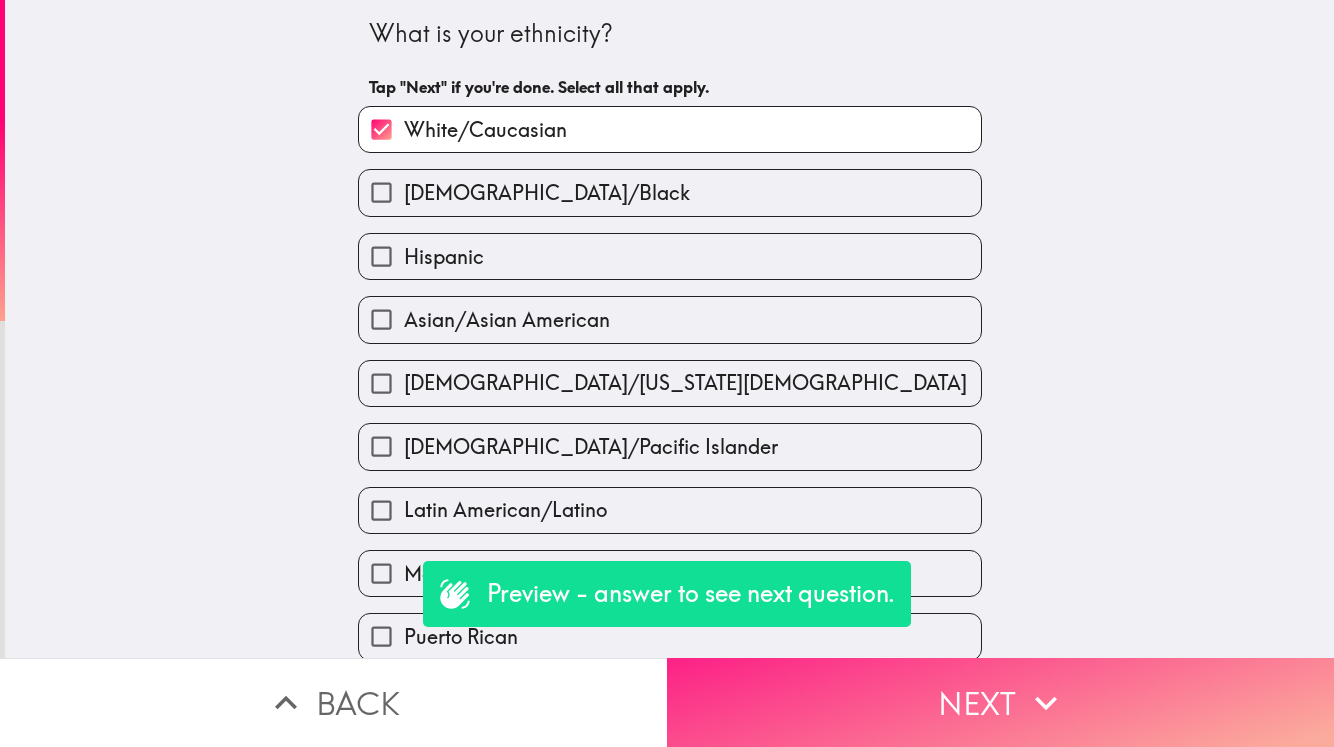 click on "Next" at bounding box center [1000, 702] 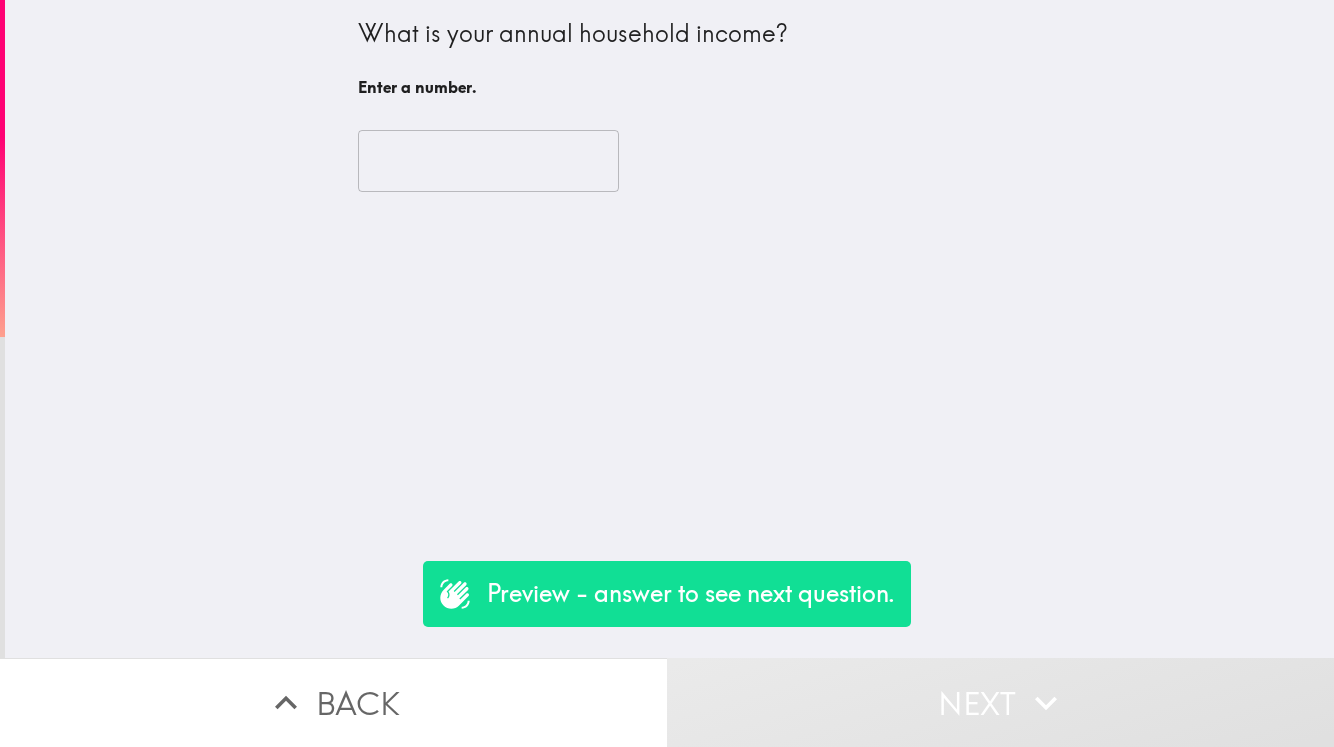 click at bounding box center (488, 161) 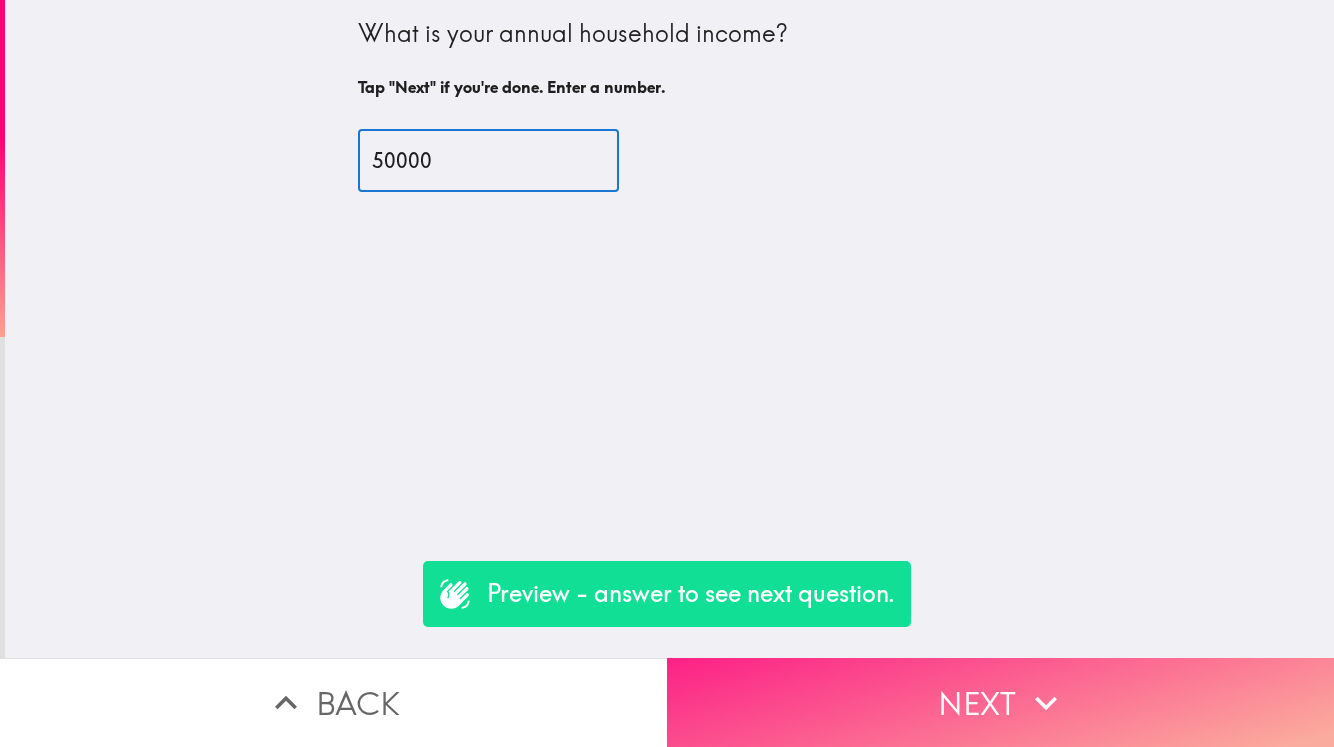 type on "50000" 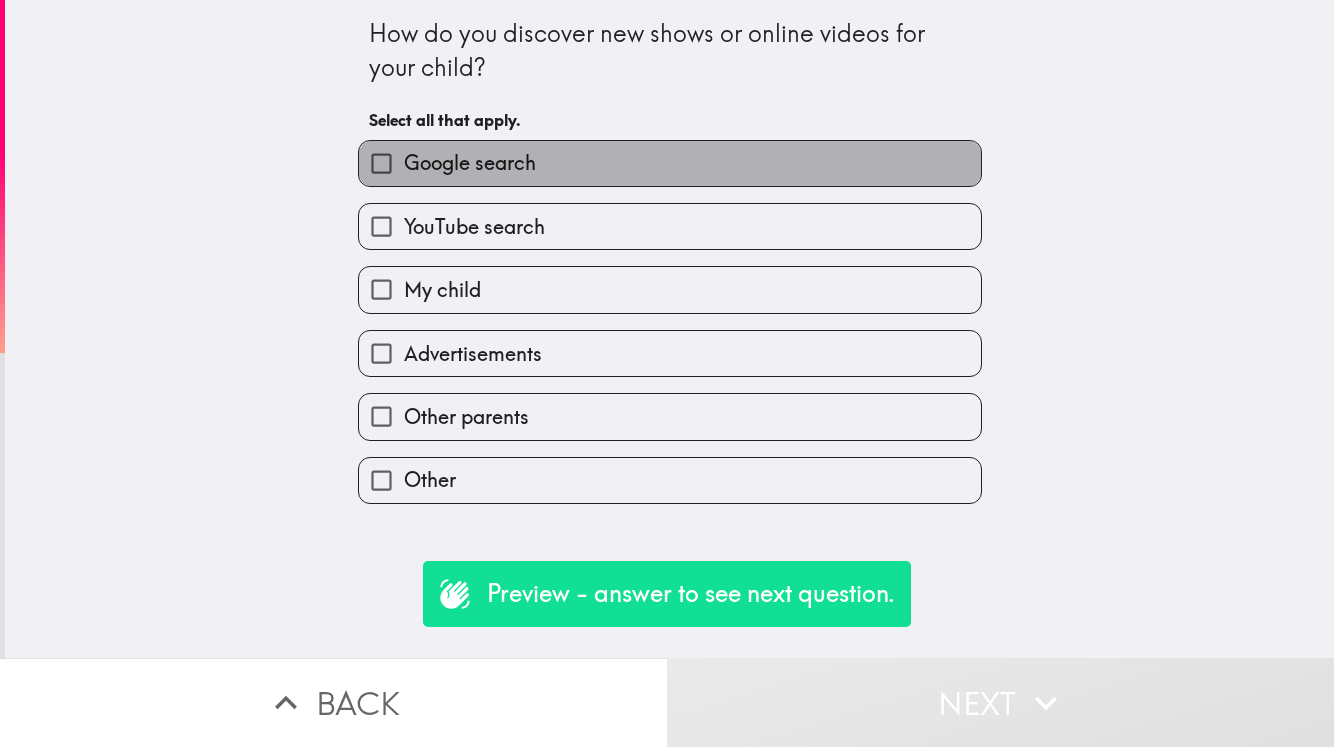 click on "Google search" at bounding box center (670, 163) 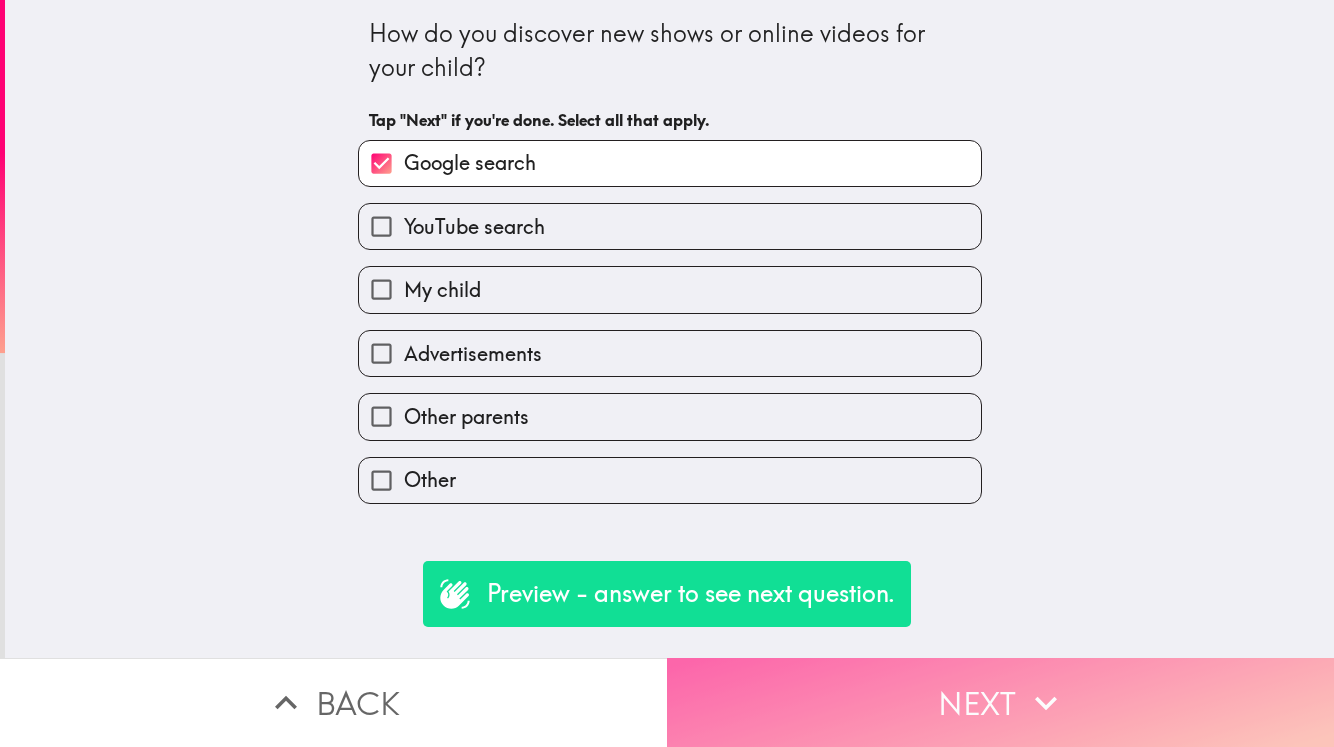 click on "Next" at bounding box center [1000, 702] 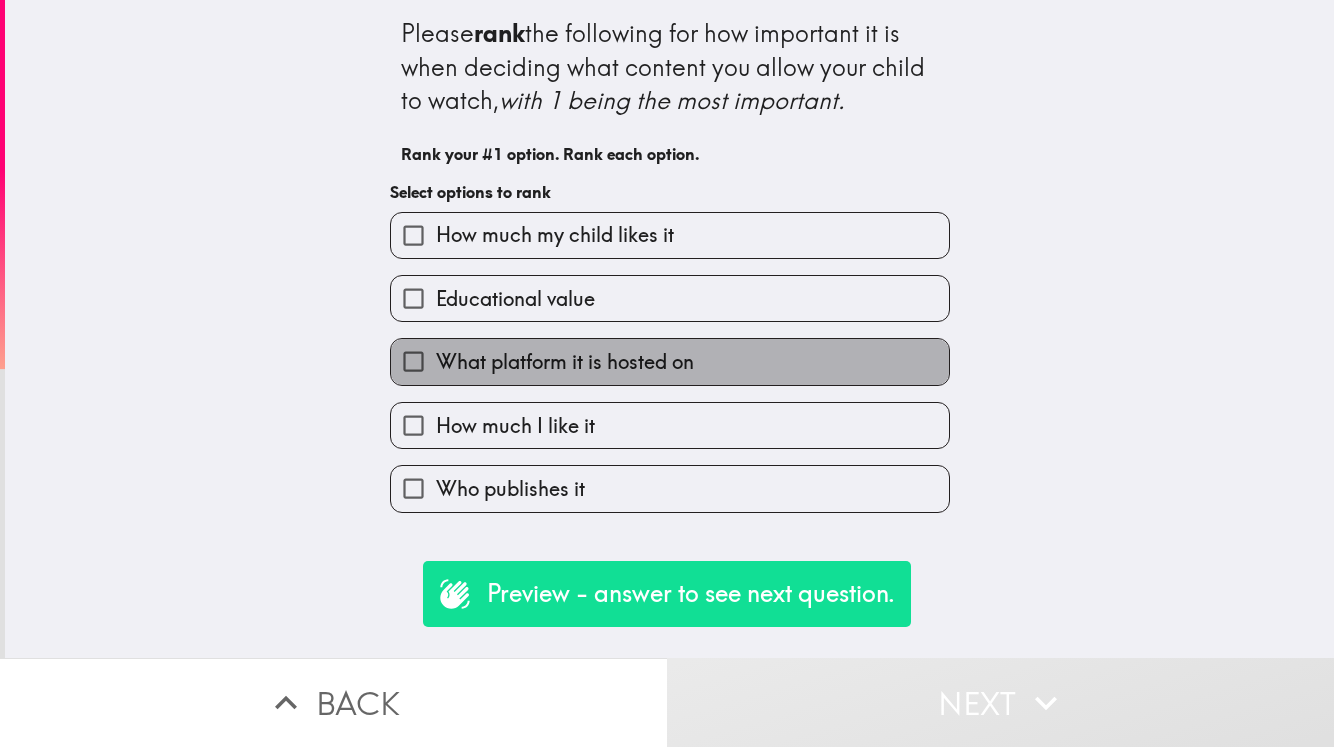 click on "What platform it is hosted on" at bounding box center (670, 361) 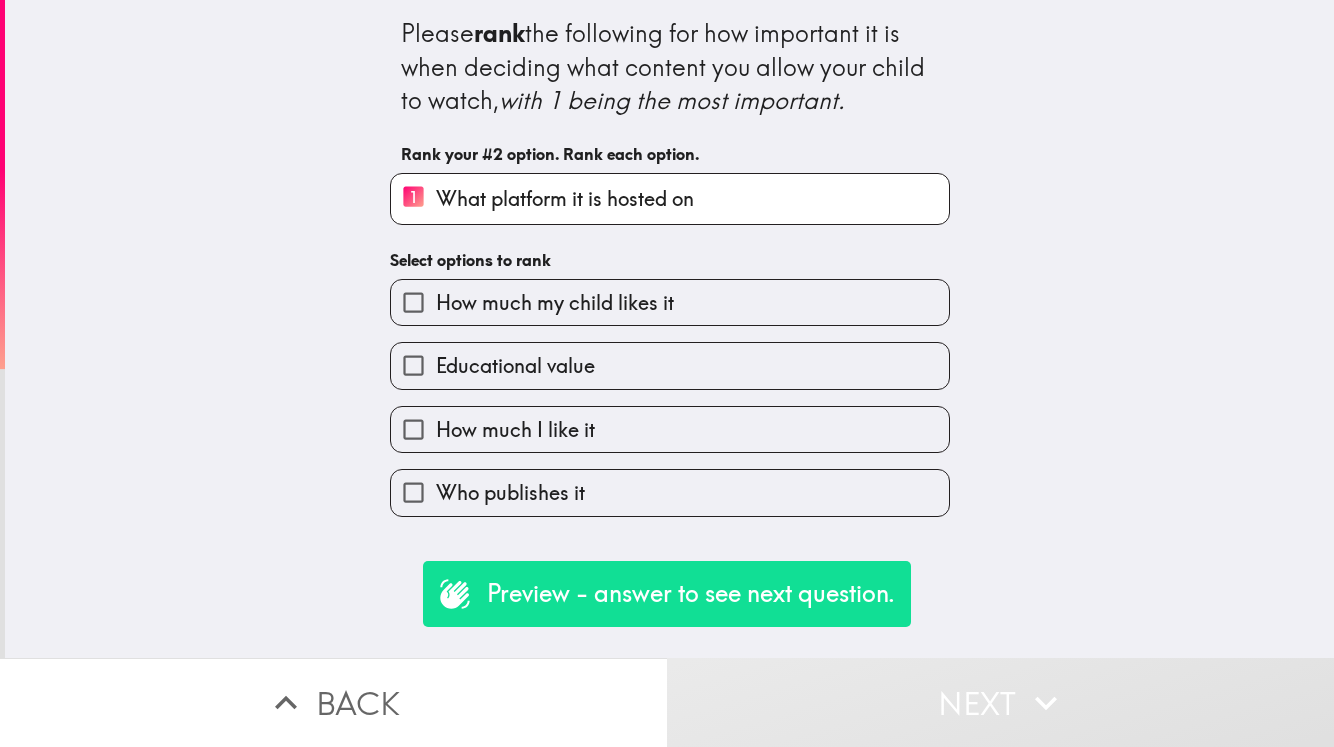 click on "How much my child likes it" at bounding box center [670, 302] 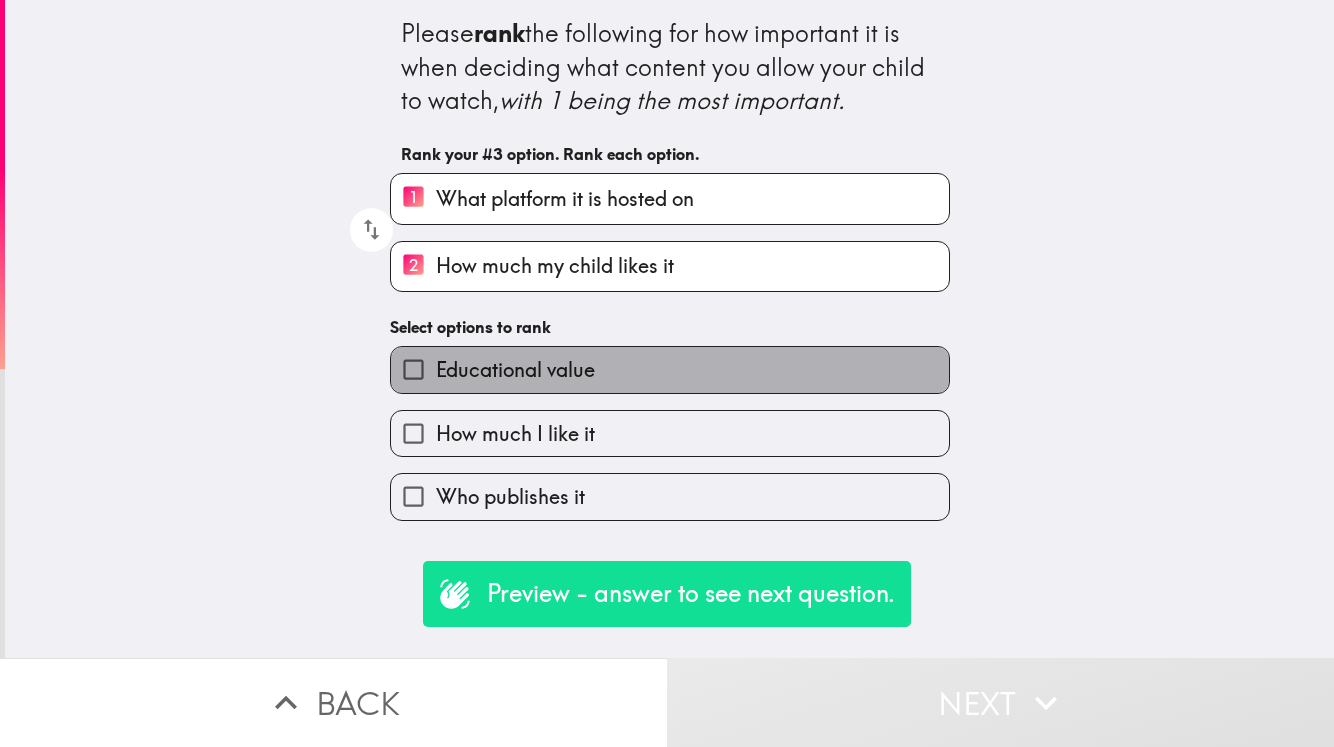 click on "Educational value" at bounding box center (670, 369) 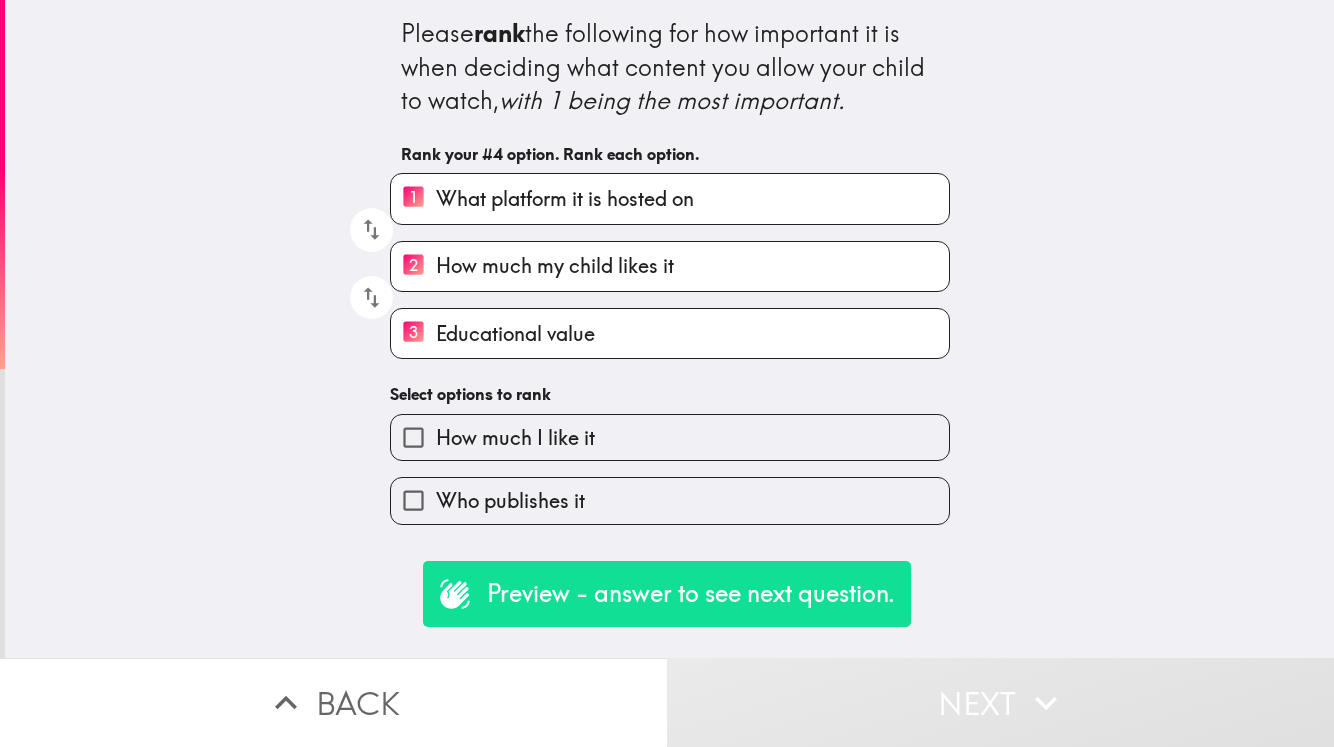 click on "How much I like it" at bounding box center (670, 437) 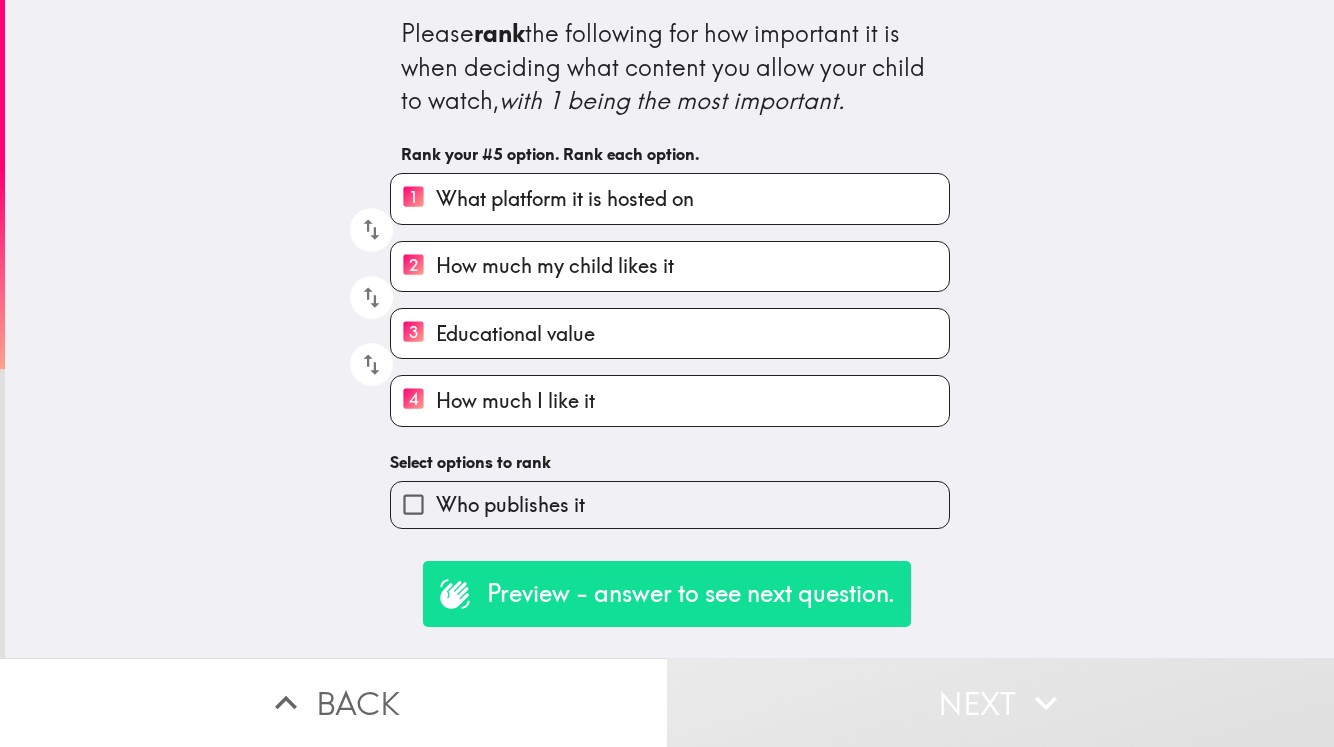 click on "Who publishes it" at bounding box center (670, 504) 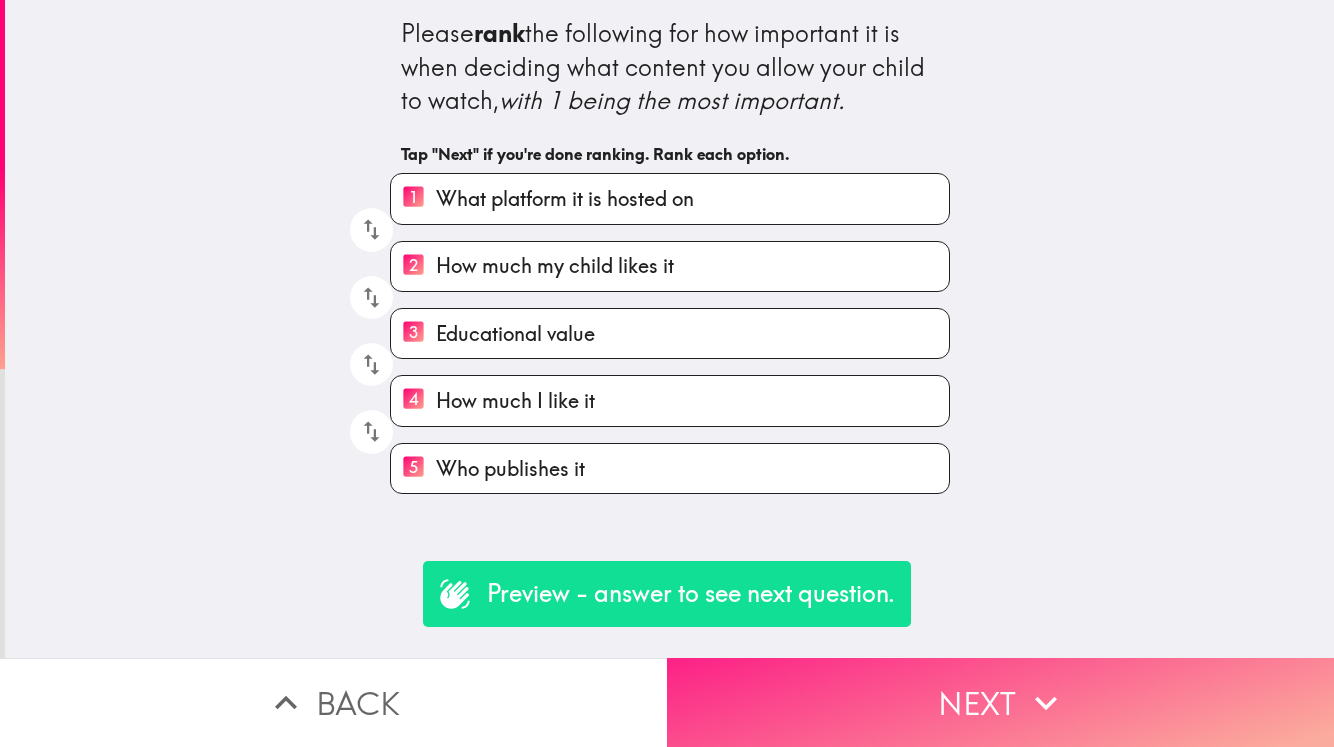 click on "Next" at bounding box center [1000, 702] 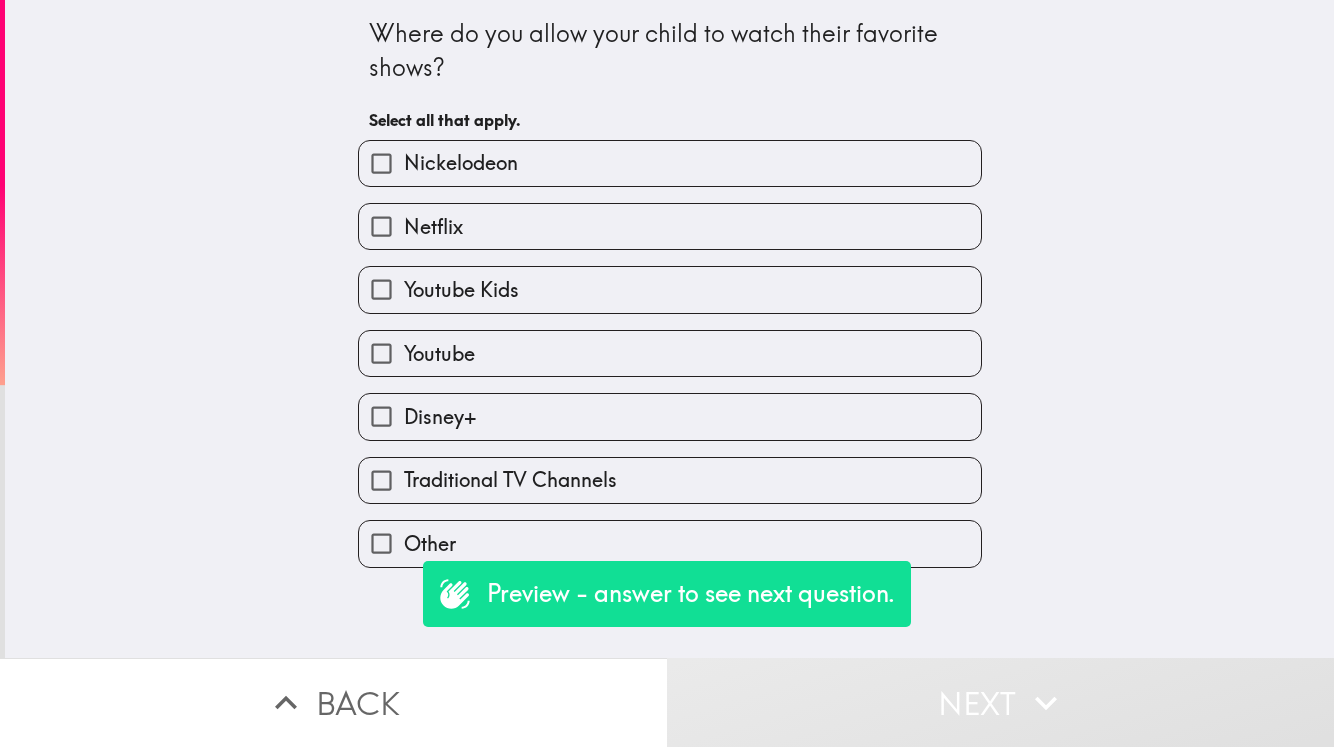 click on "Nickelodeon" at bounding box center (670, 163) 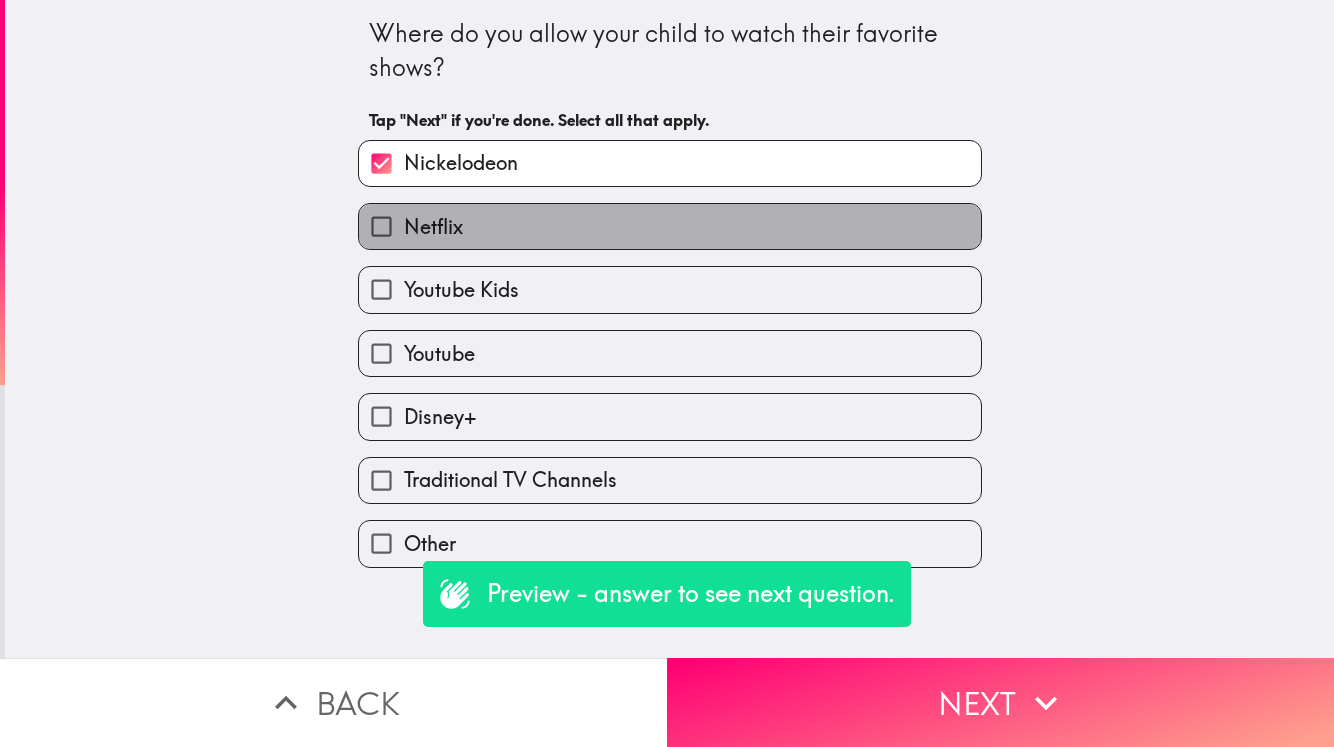 click on "Netflix" at bounding box center [670, 226] 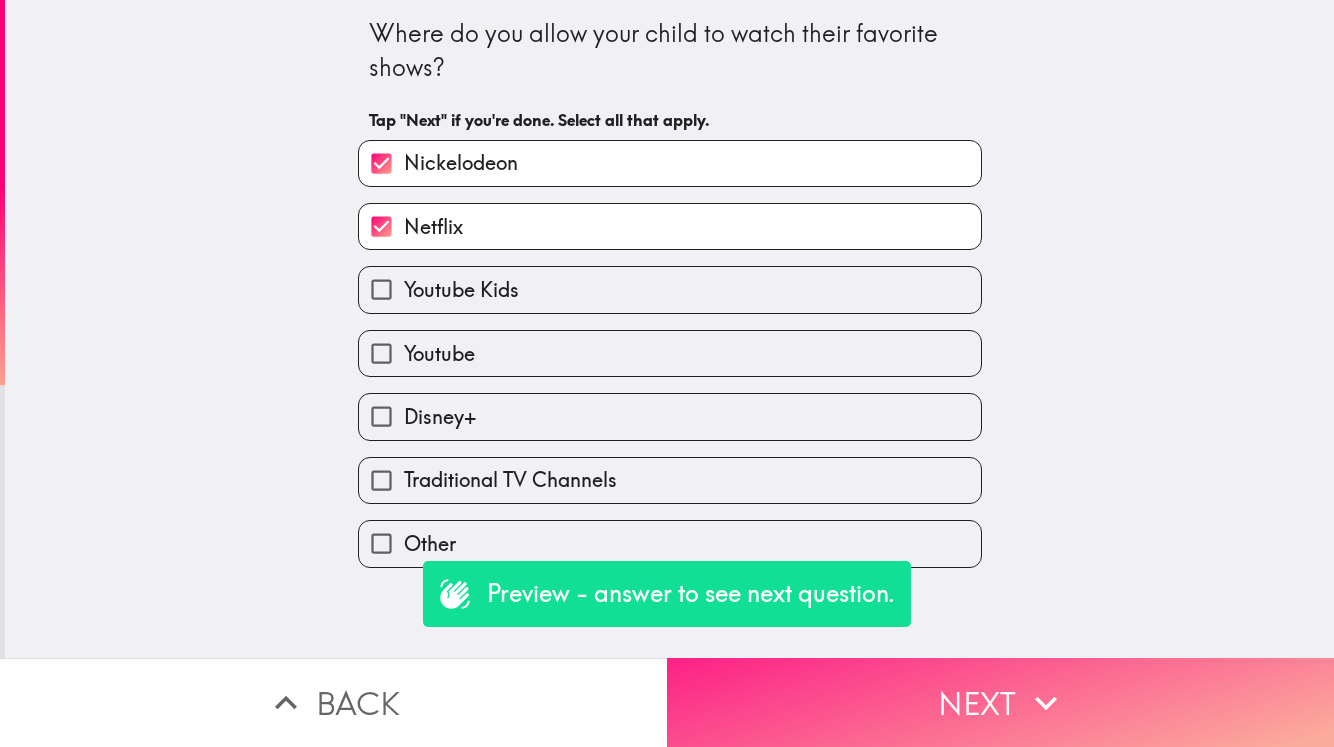 click on "Next" at bounding box center [1000, 702] 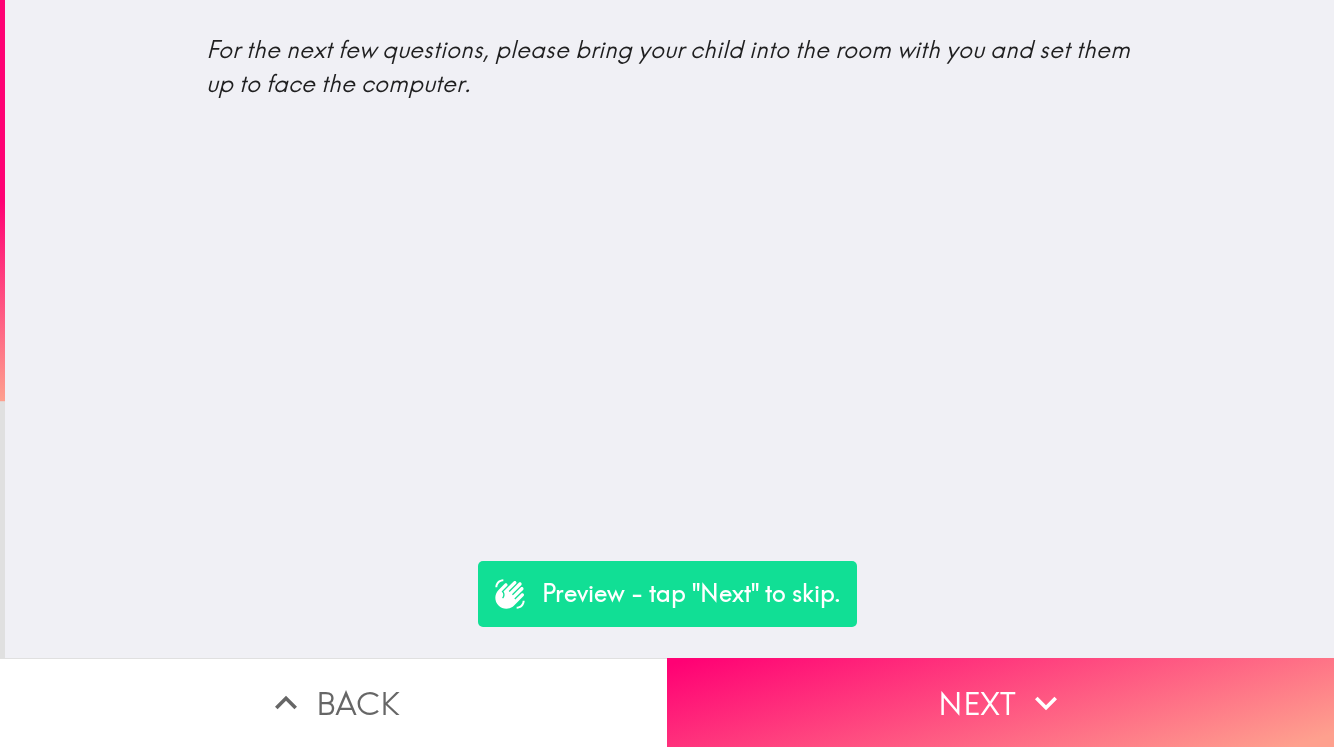 click on "Preview - tap "Next" to skip." at bounding box center [691, 594] 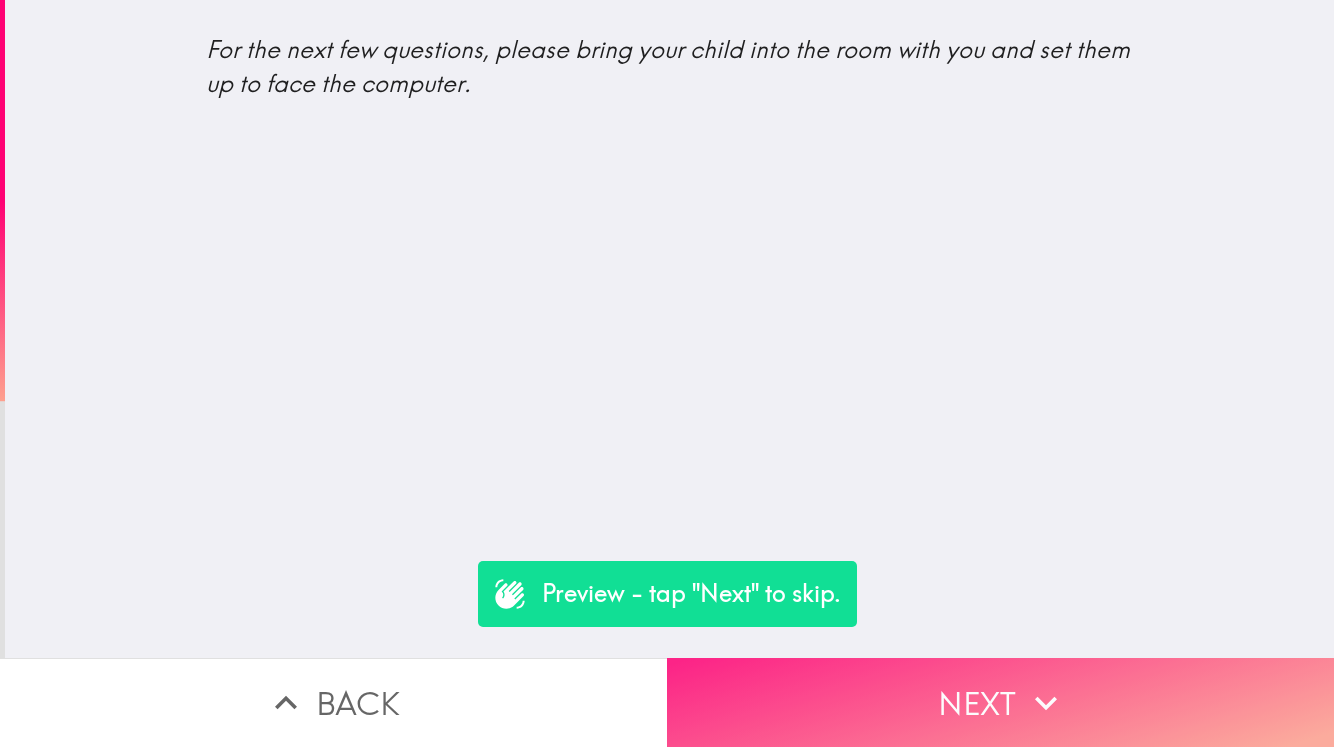 click on "Next" at bounding box center (1000, 702) 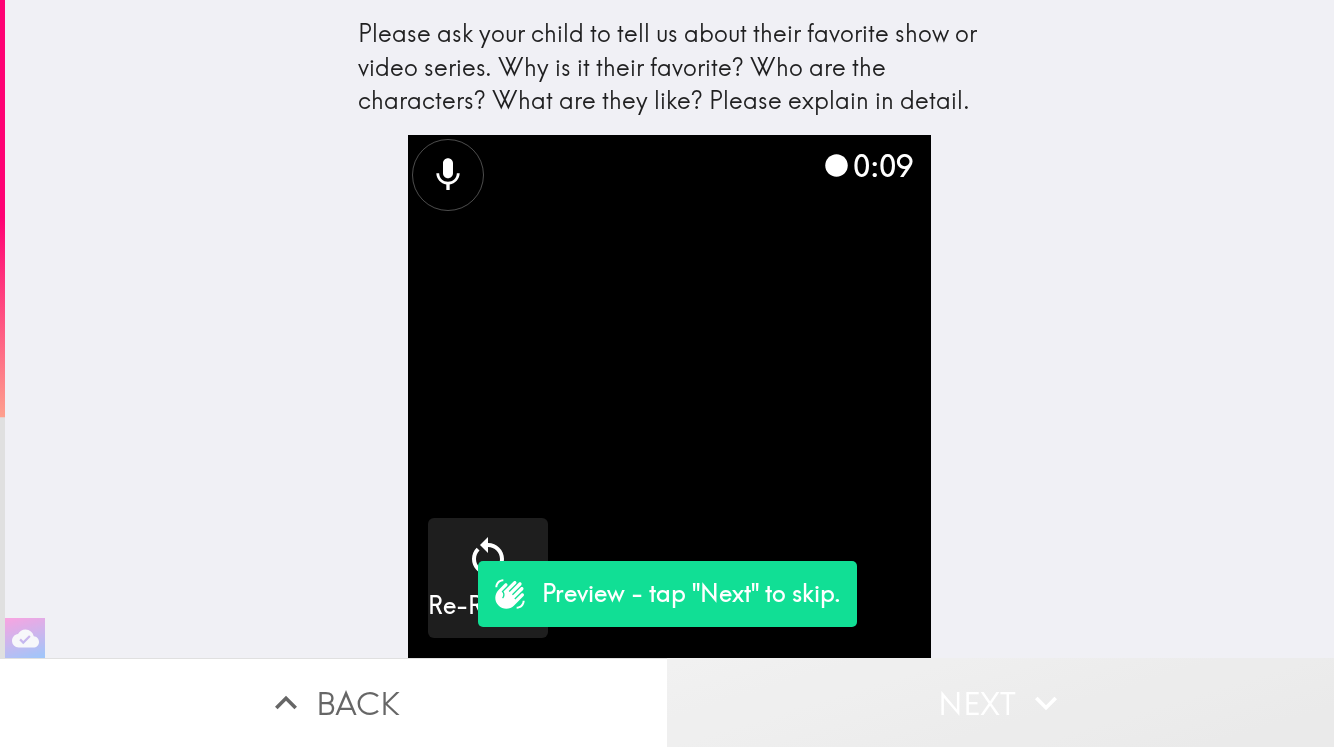 click on "Next" at bounding box center (1000, 702) 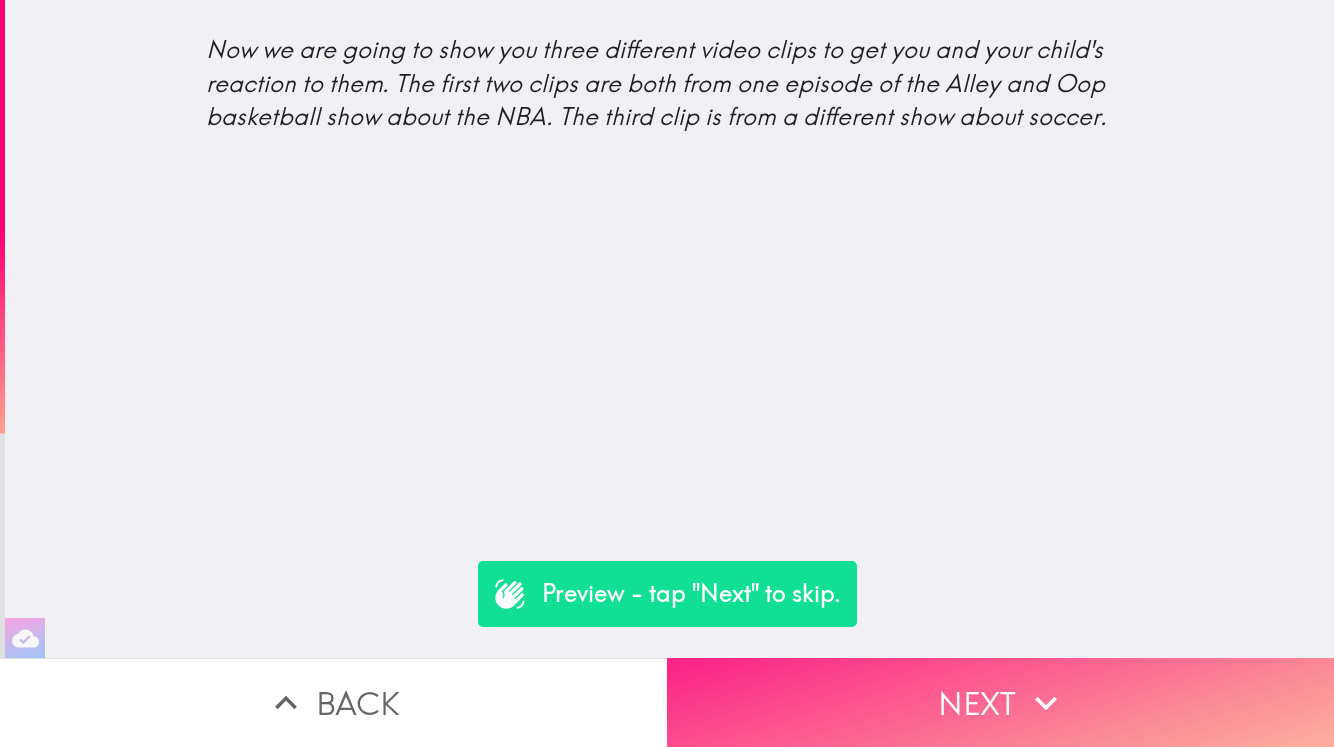 click on "Next" at bounding box center (1000, 702) 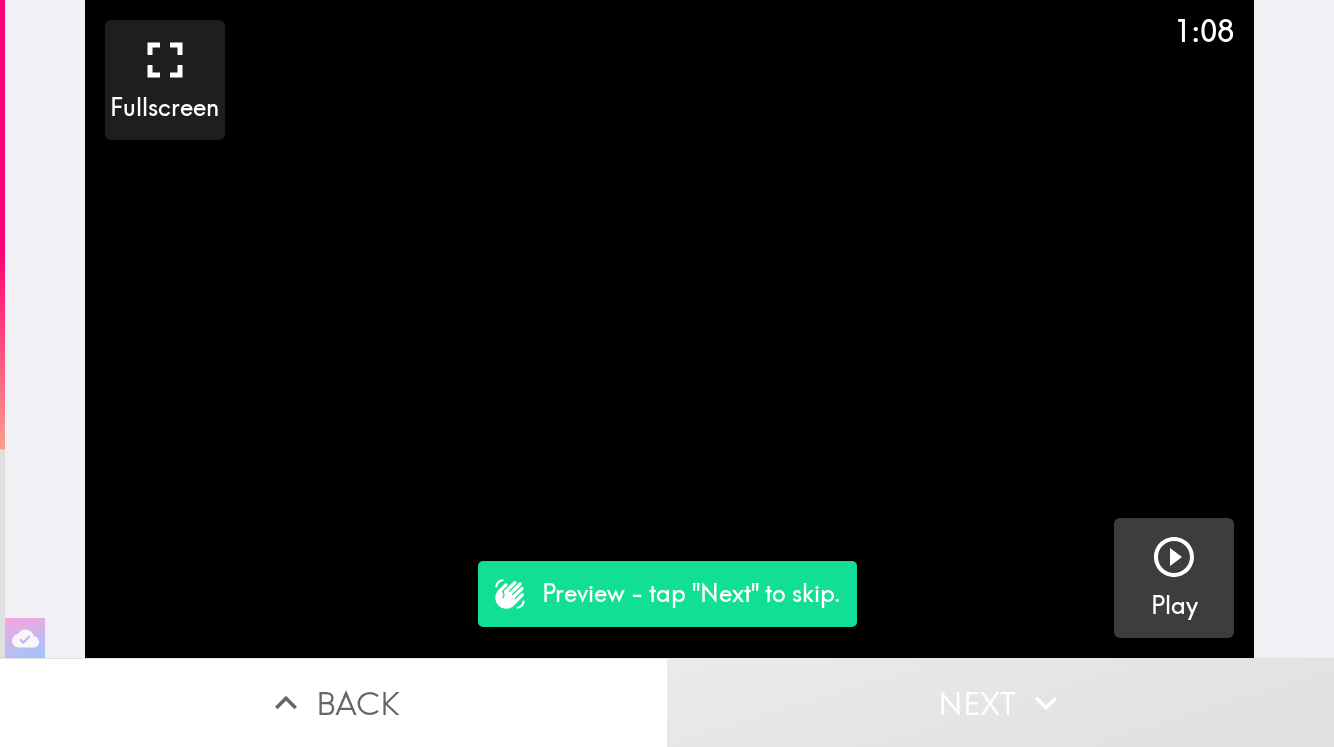 click on "Play" at bounding box center [1174, 606] 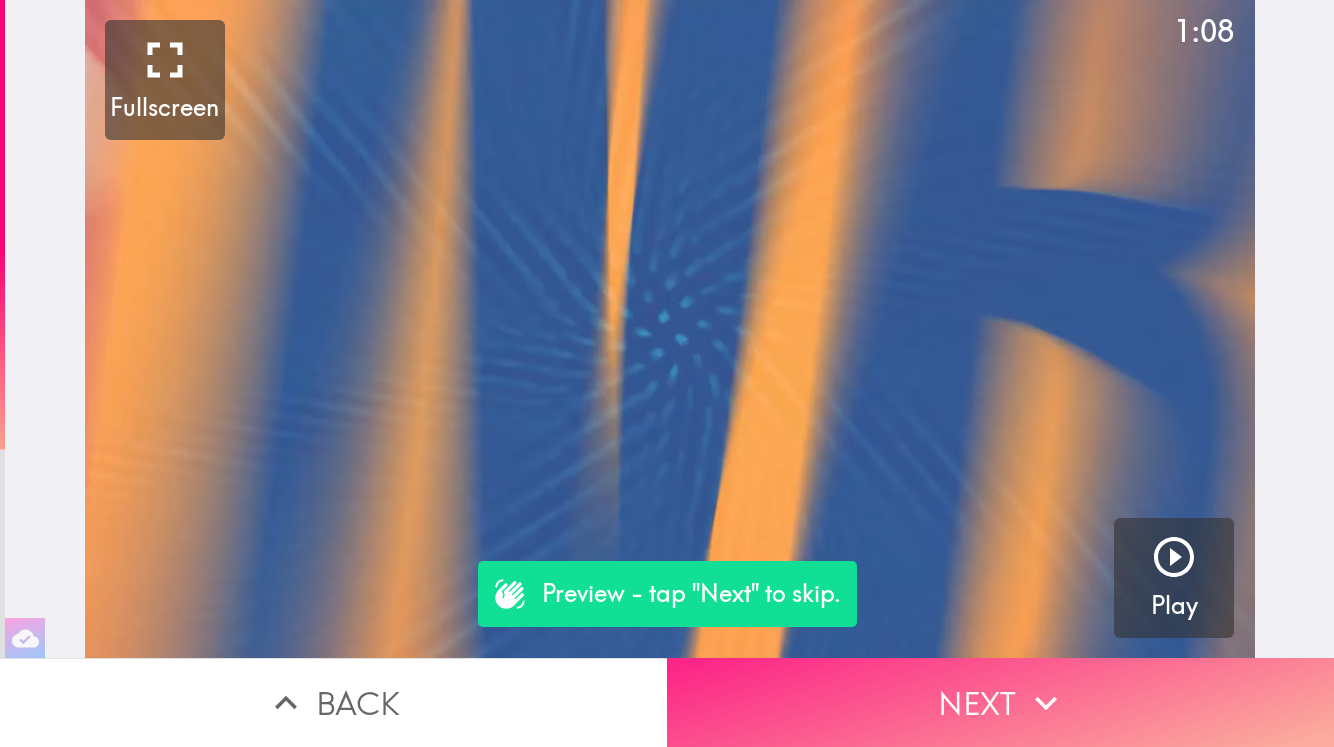 click on "Next" at bounding box center (1000, 702) 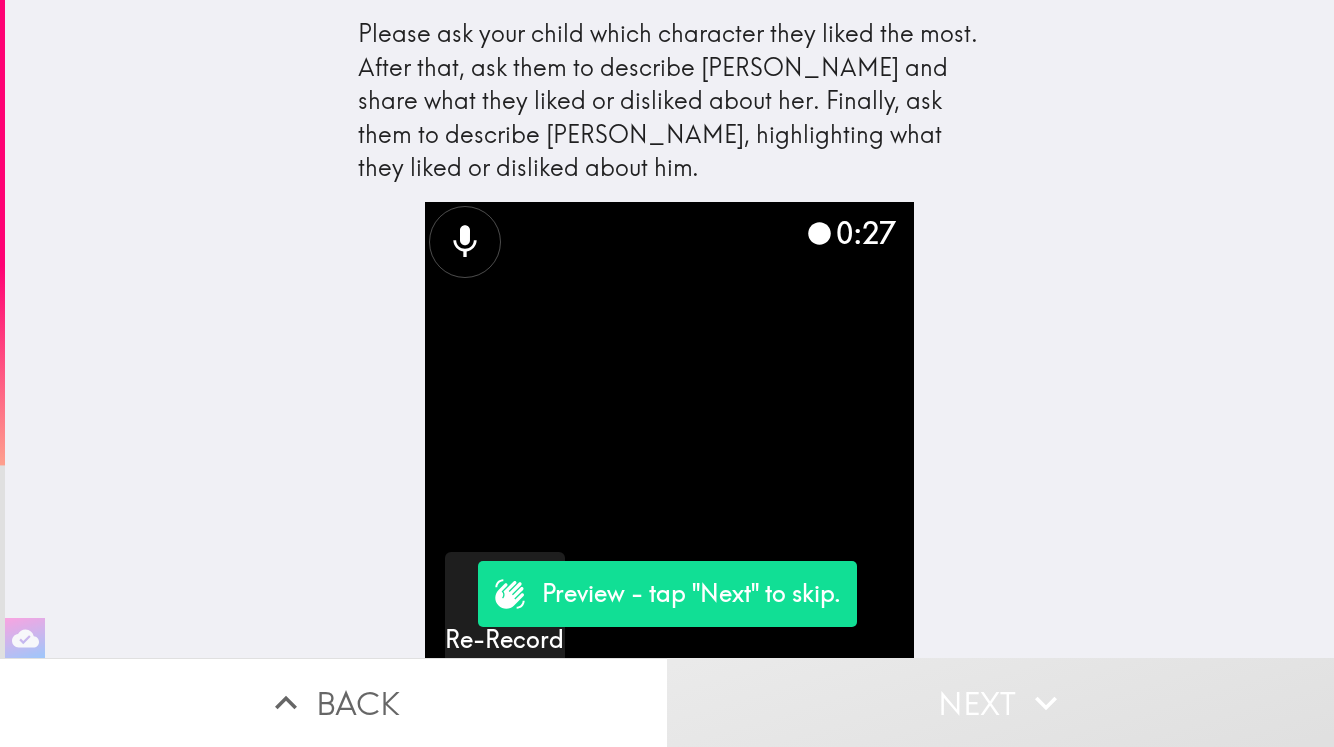 click 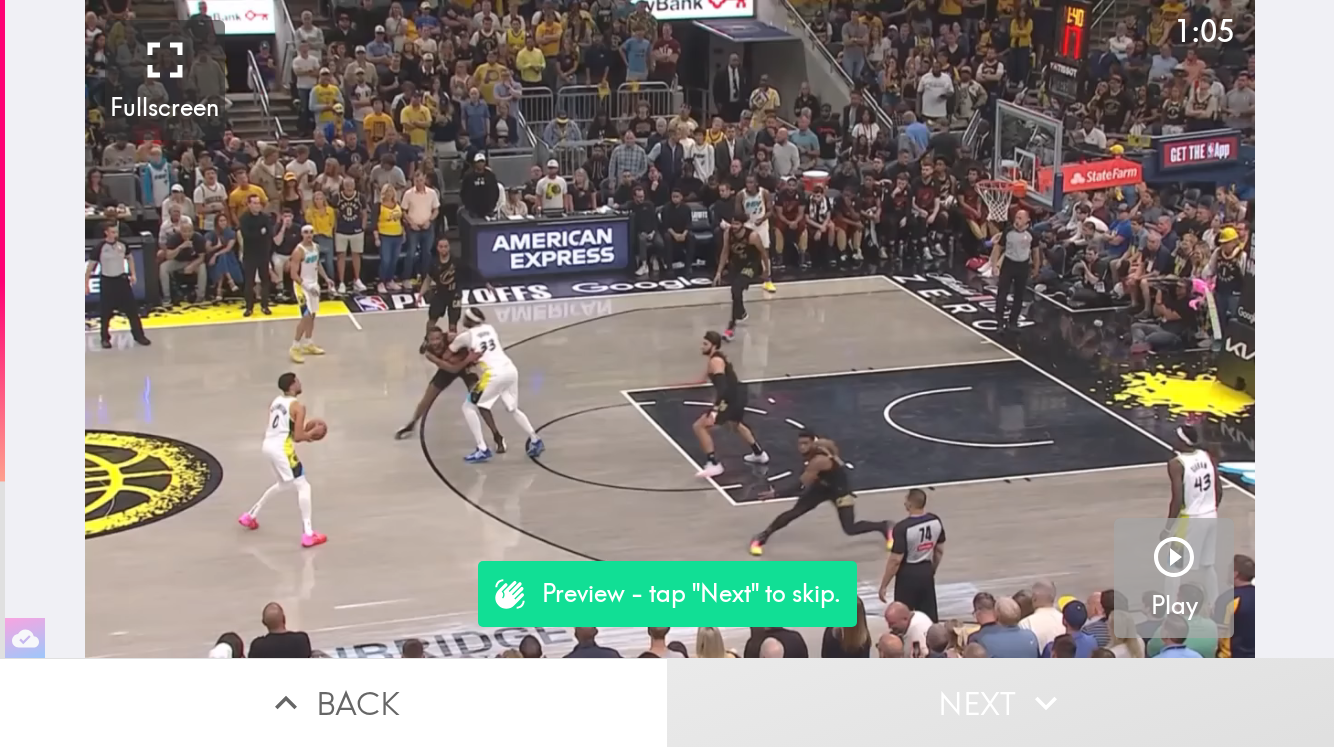 click on "Play" at bounding box center (1174, 578) 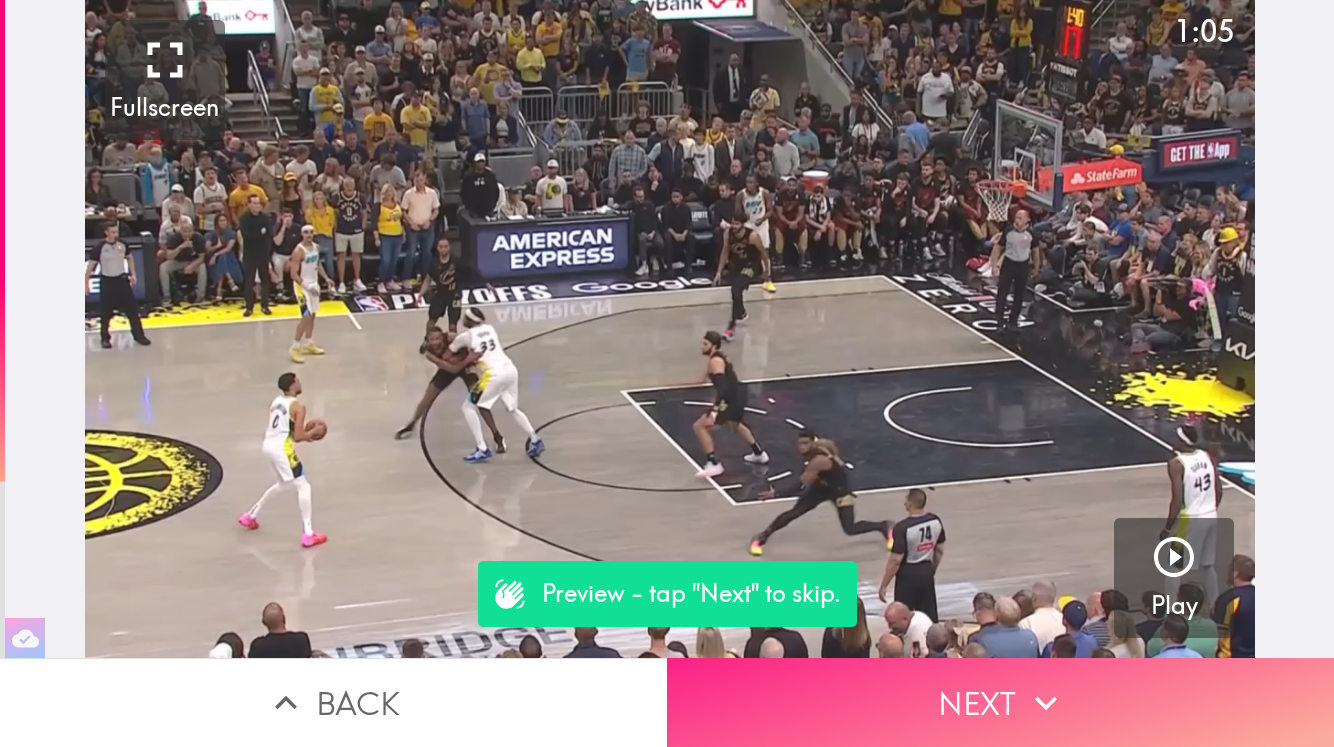 click on "Next" at bounding box center (1000, 702) 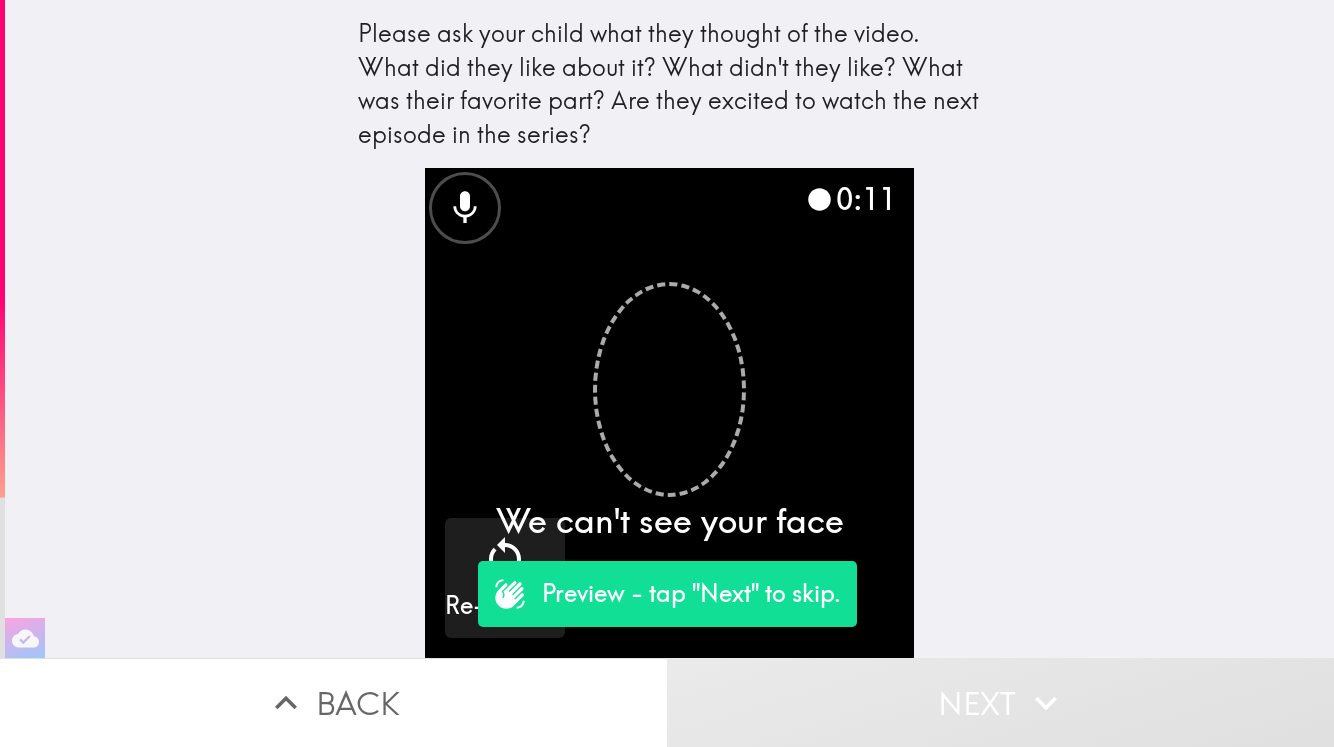 click on "Next" at bounding box center (1000, 702) 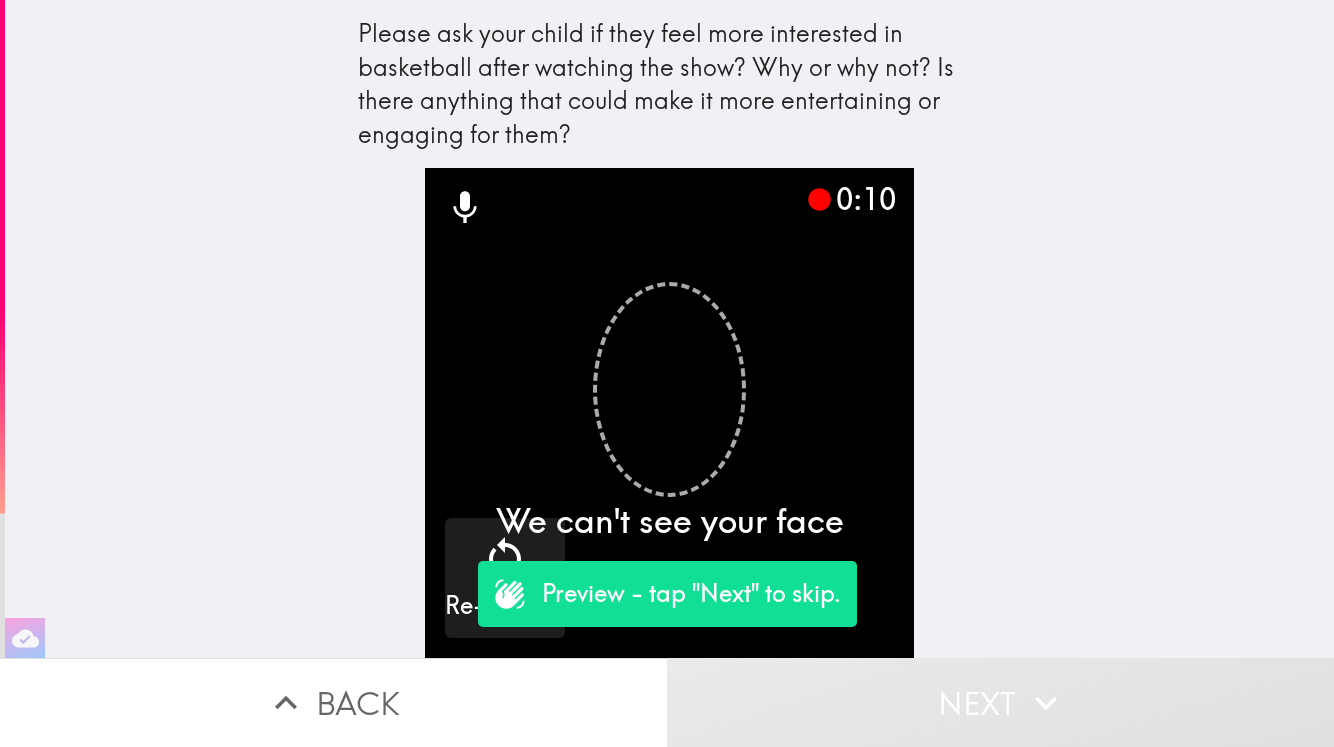 click on "Next" at bounding box center (1000, 702) 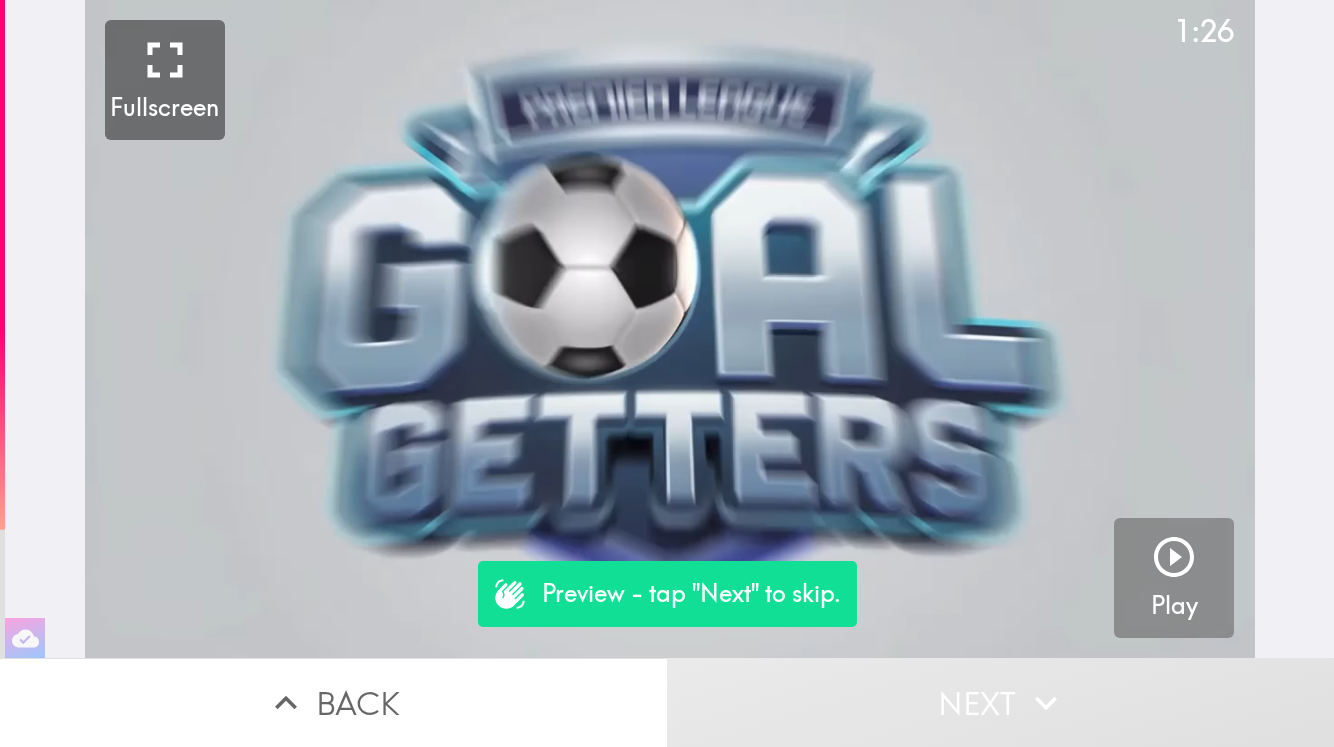click 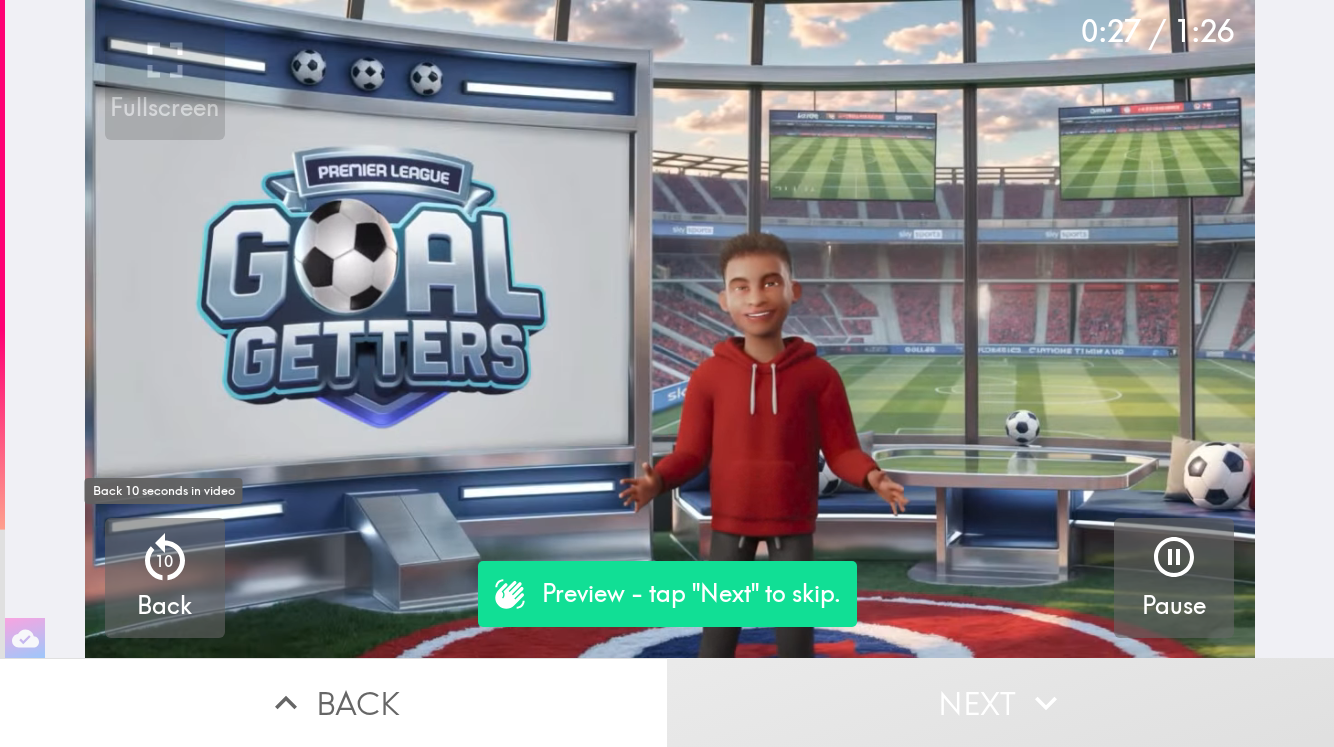 click 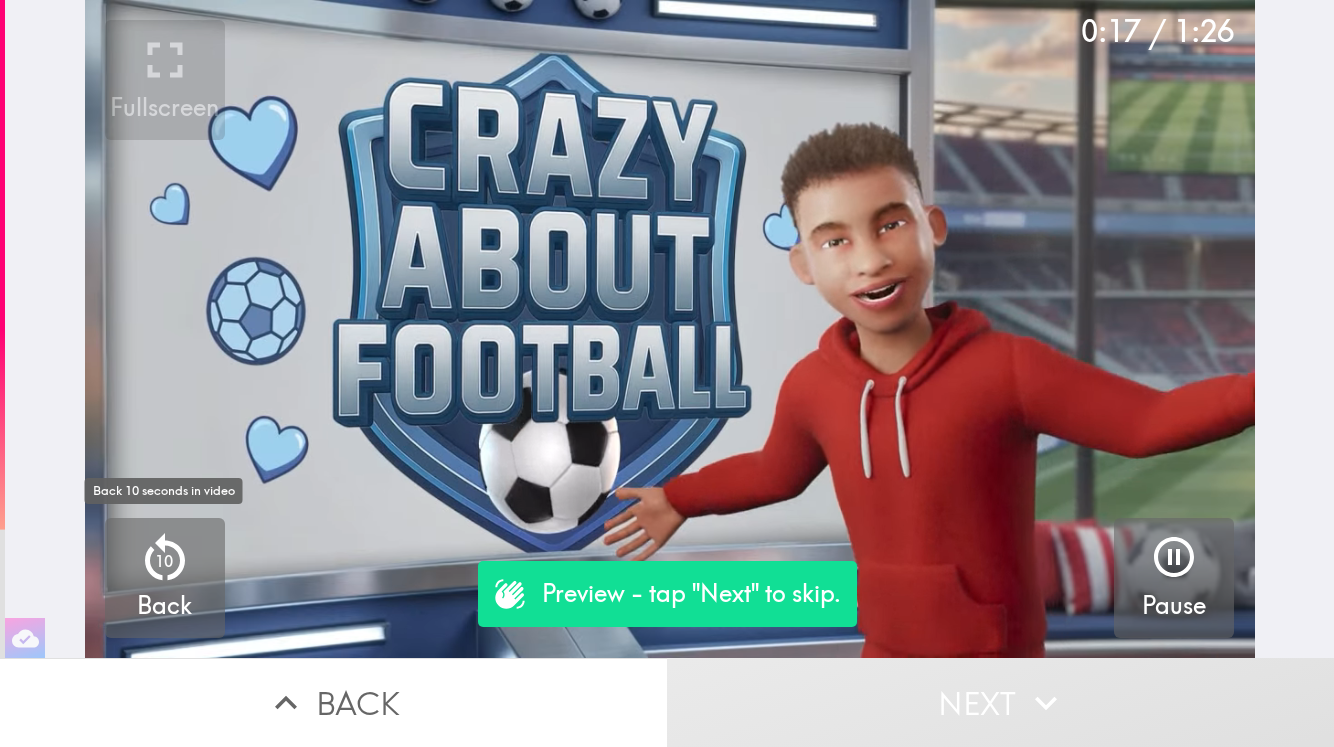 click 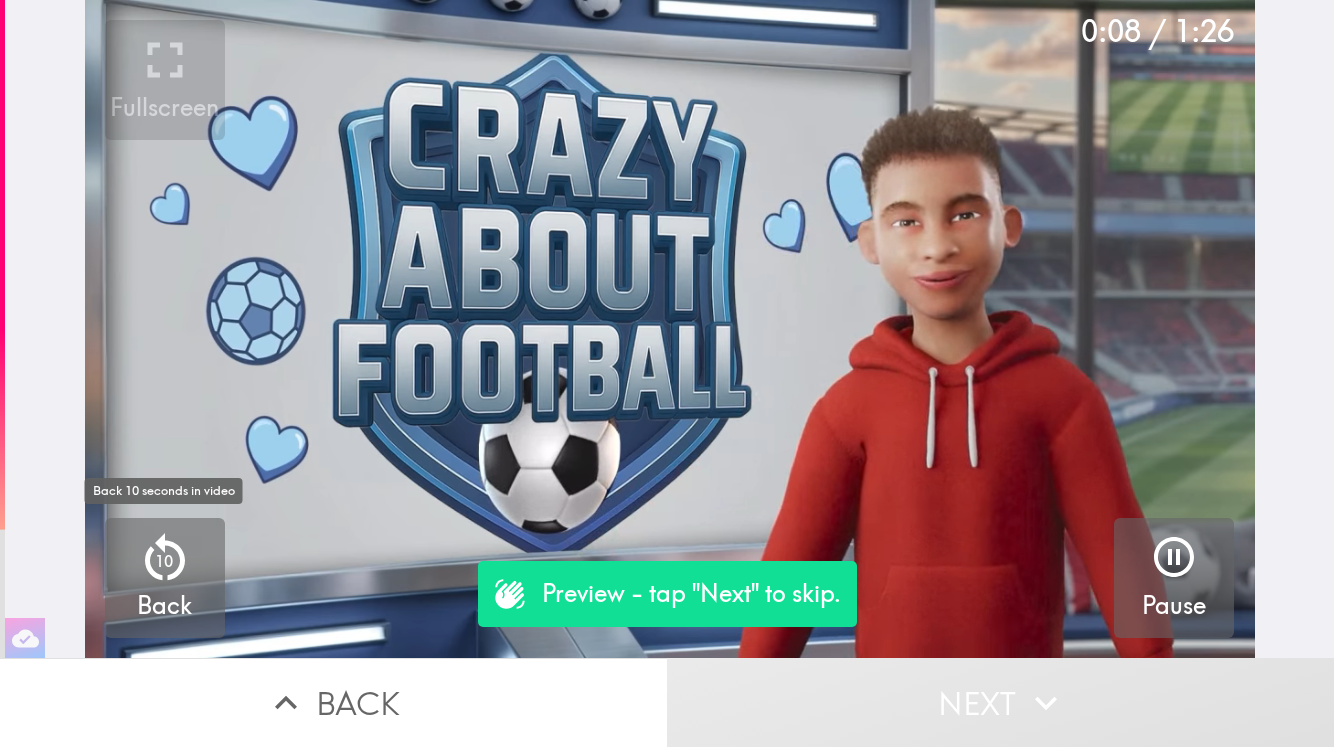 click 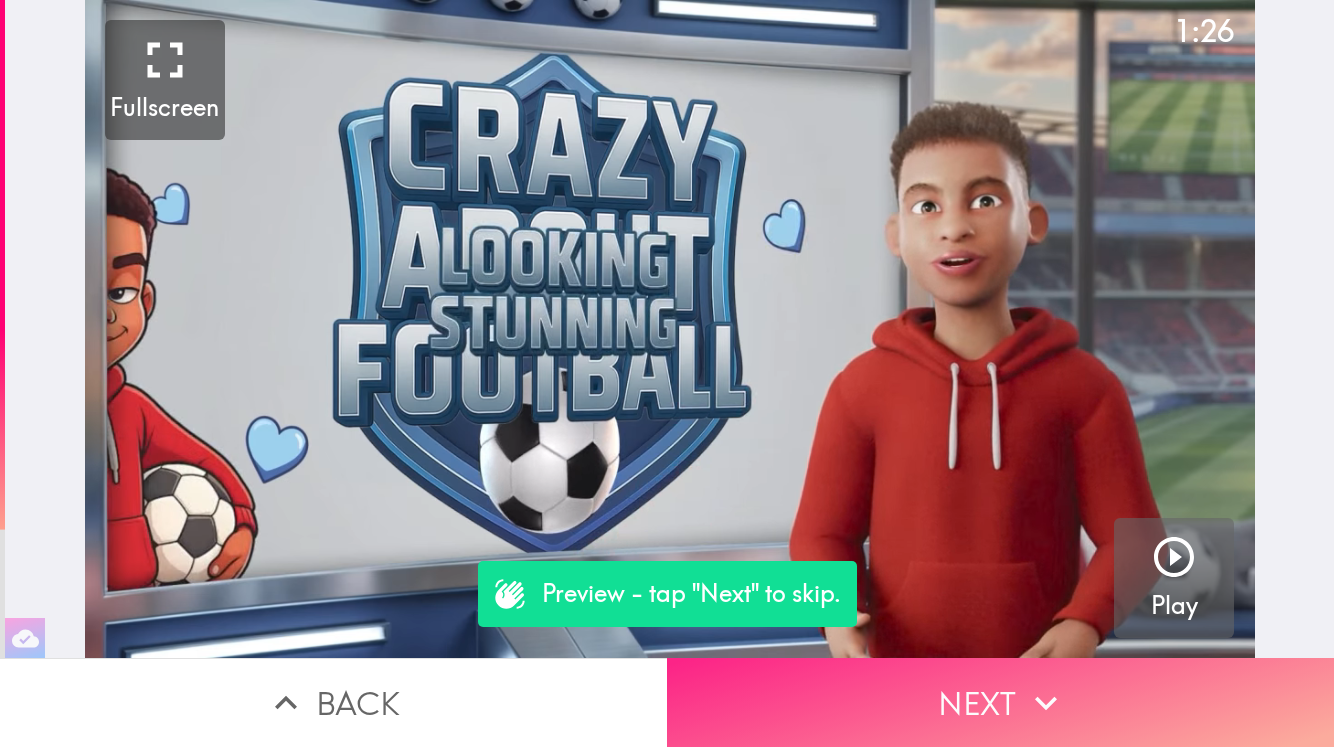 click on "Next" at bounding box center [1000, 702] 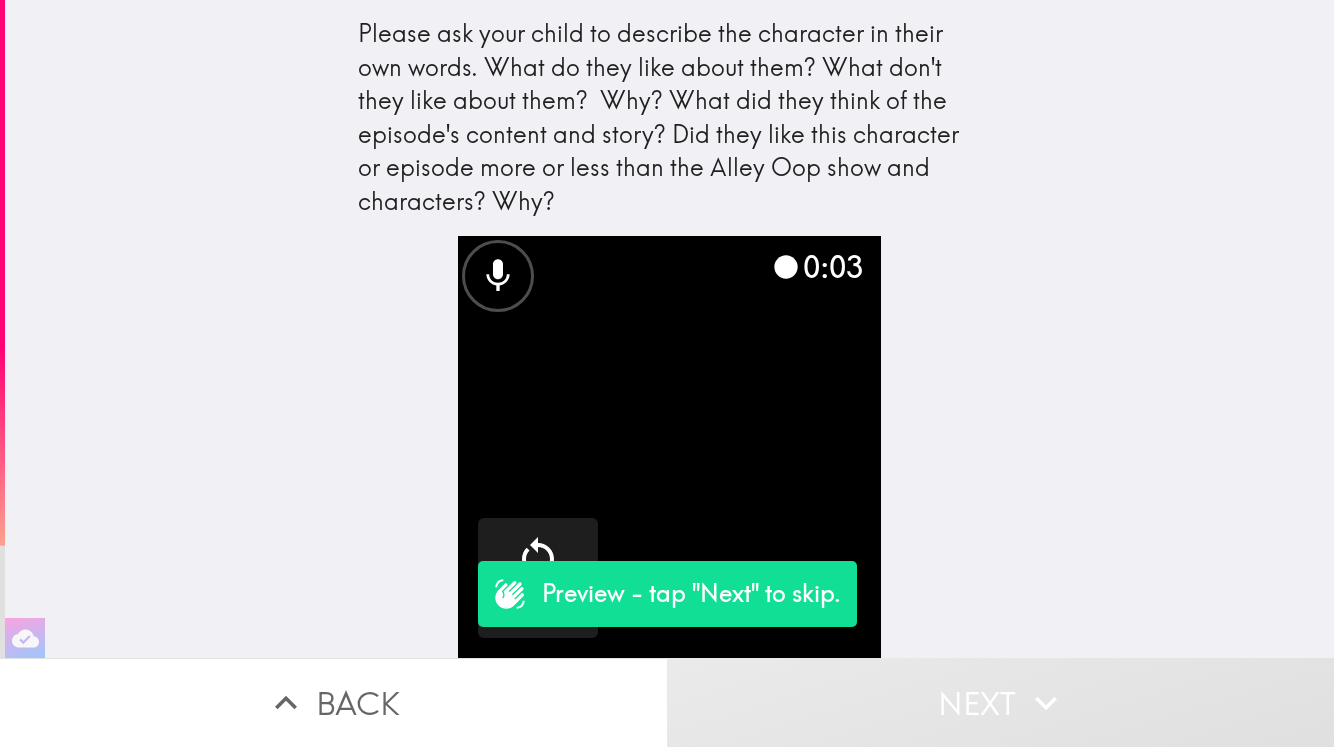 click on "Next" at bounding box center (1000, 702) 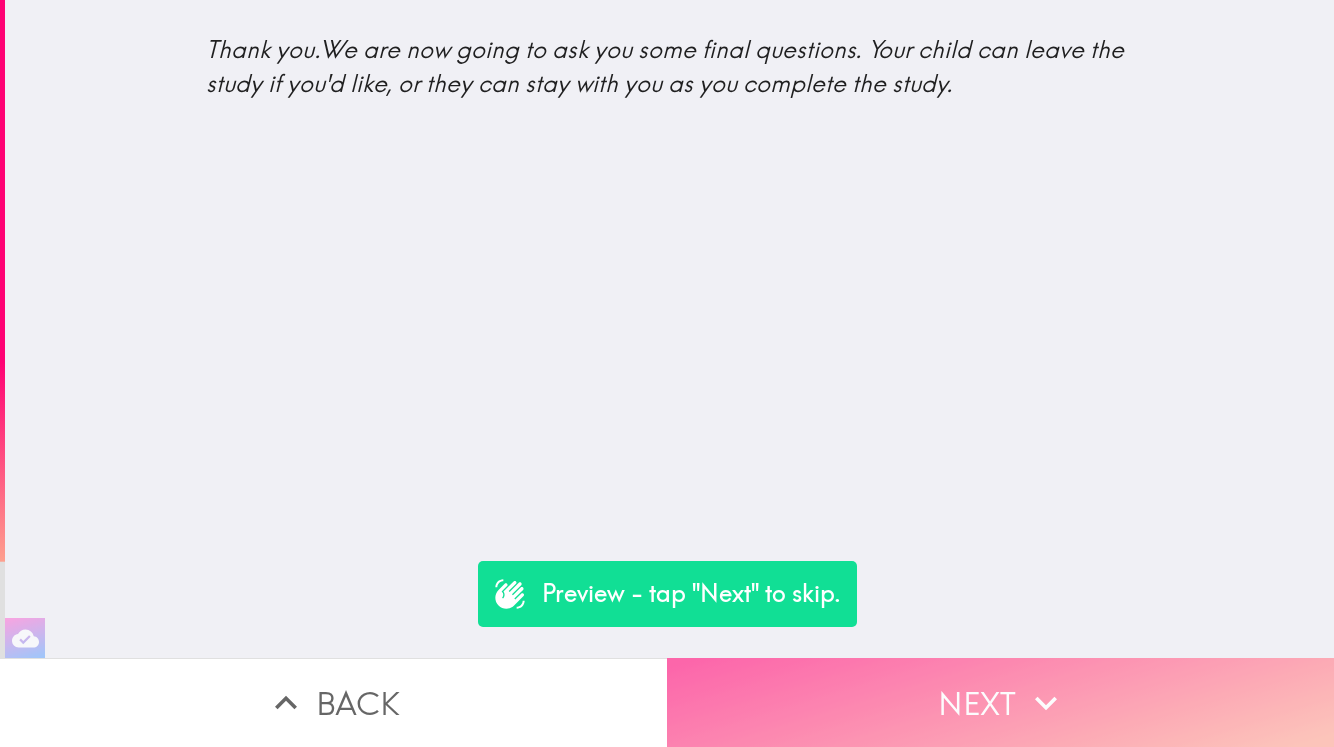 click on "Next" at bounding box center [1000, 702] 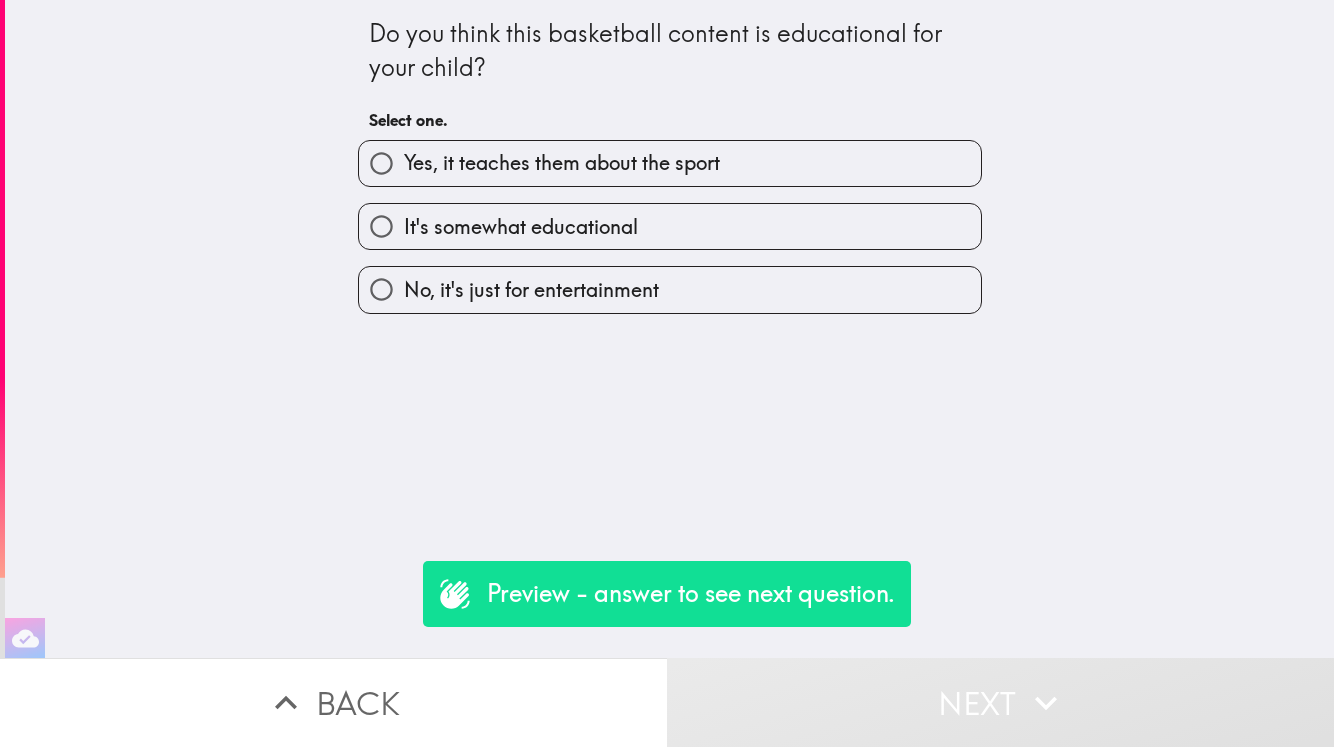 click on "No, it's just for entertainment" at bounding box center [670, 289] 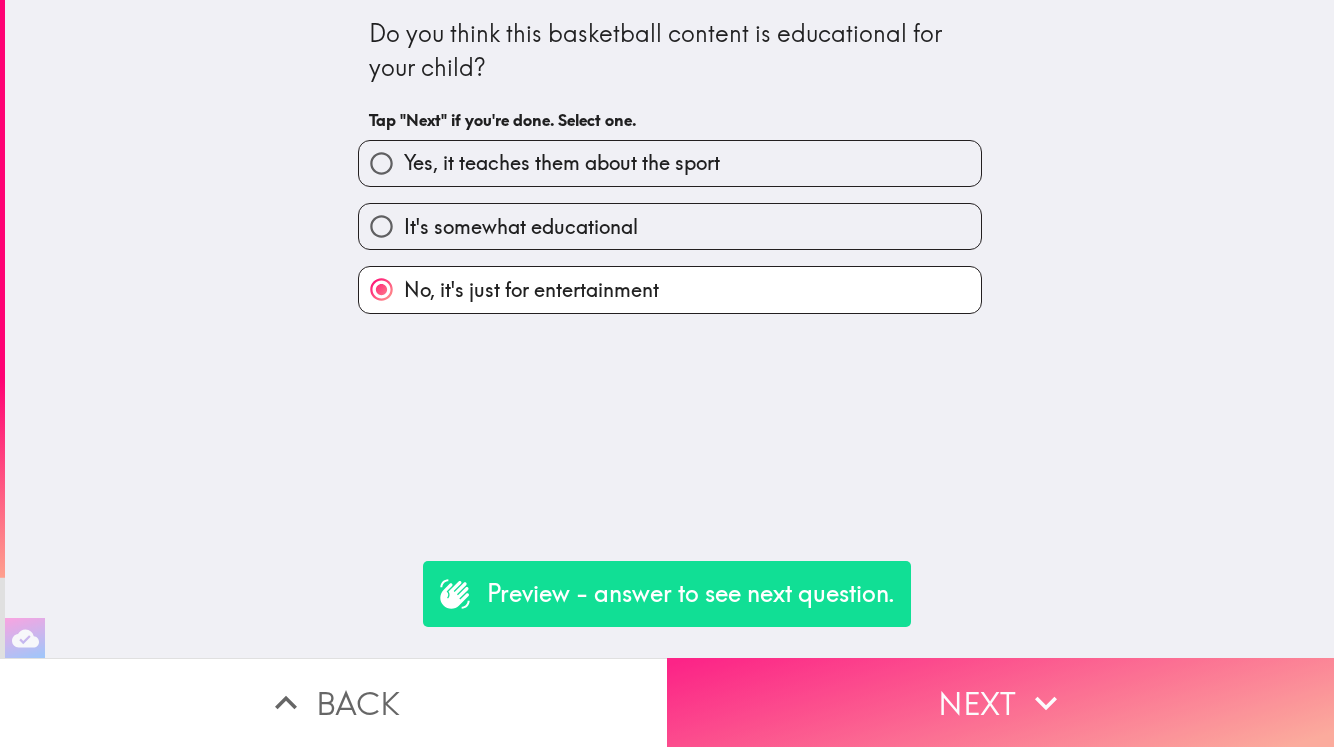 click on "Next" at bounding box center [1000, 702] 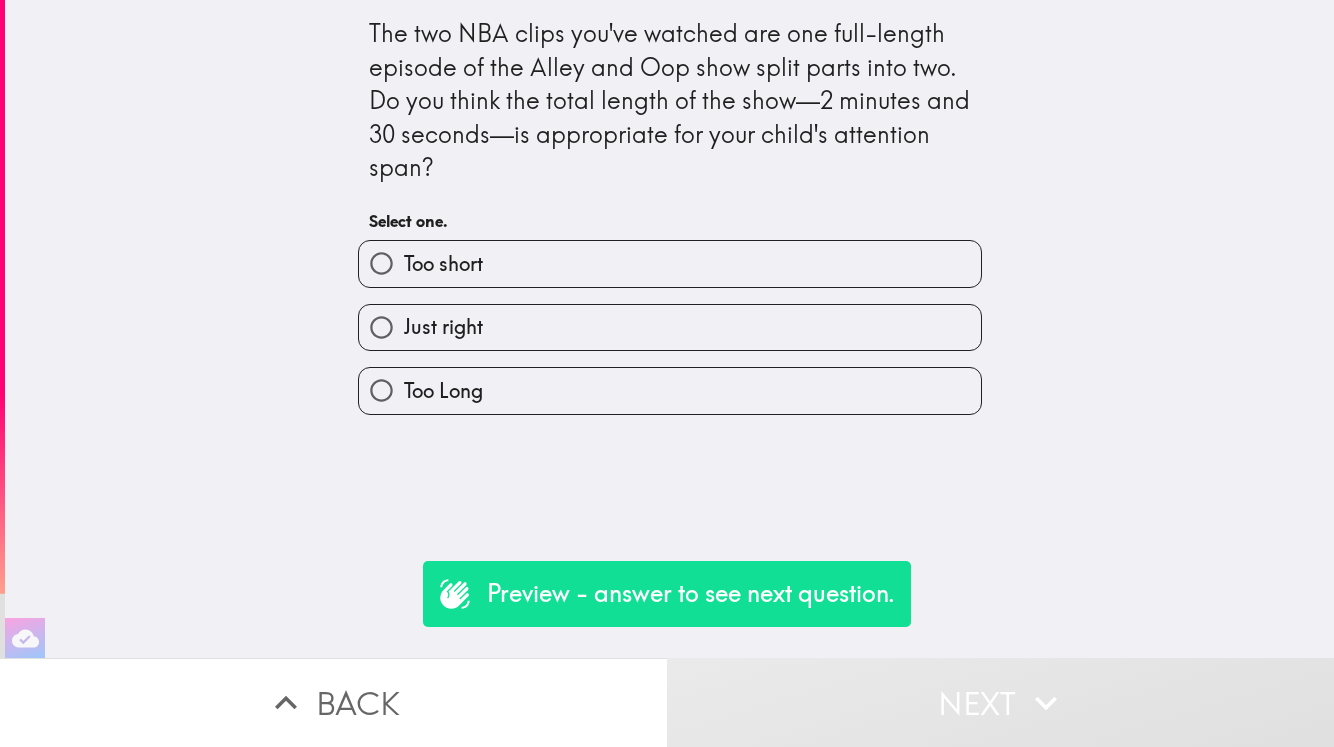 click on "Too short" at bounding box center (670, 263) 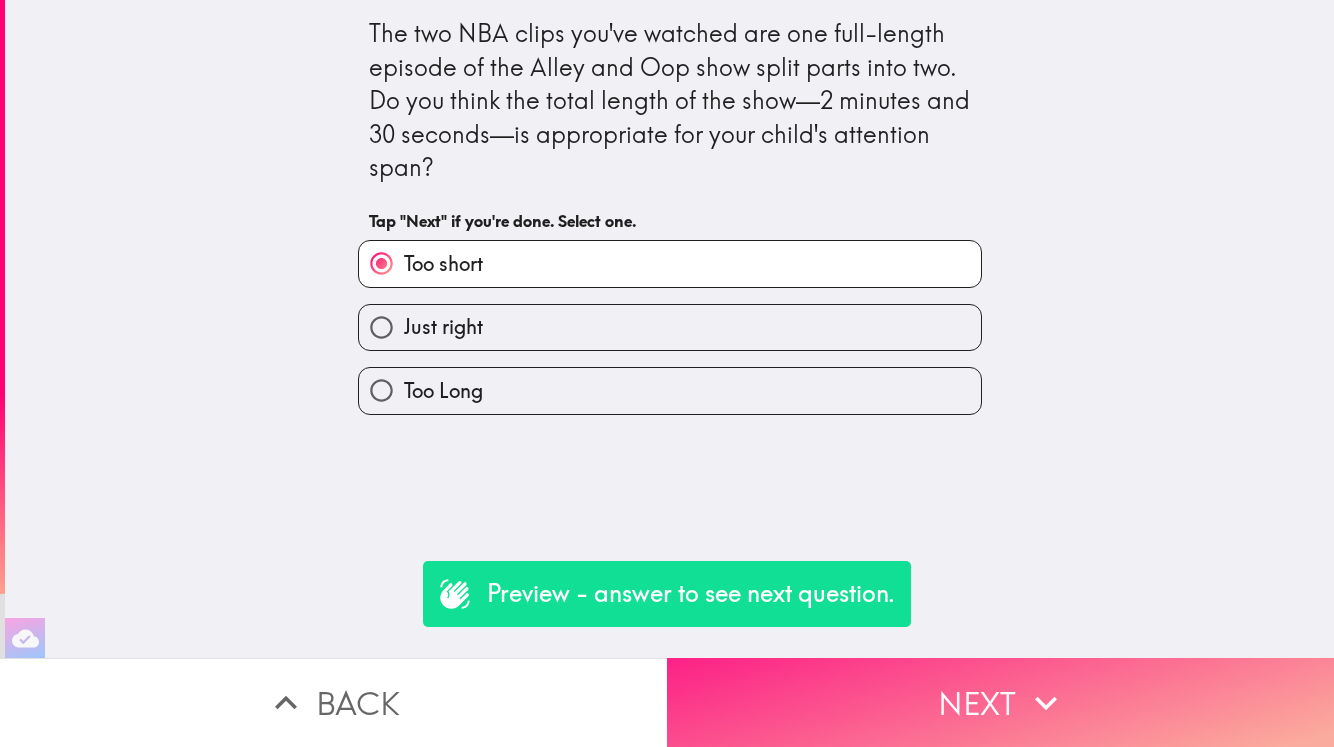 click on "Next" at bounding box center [1000, 702] 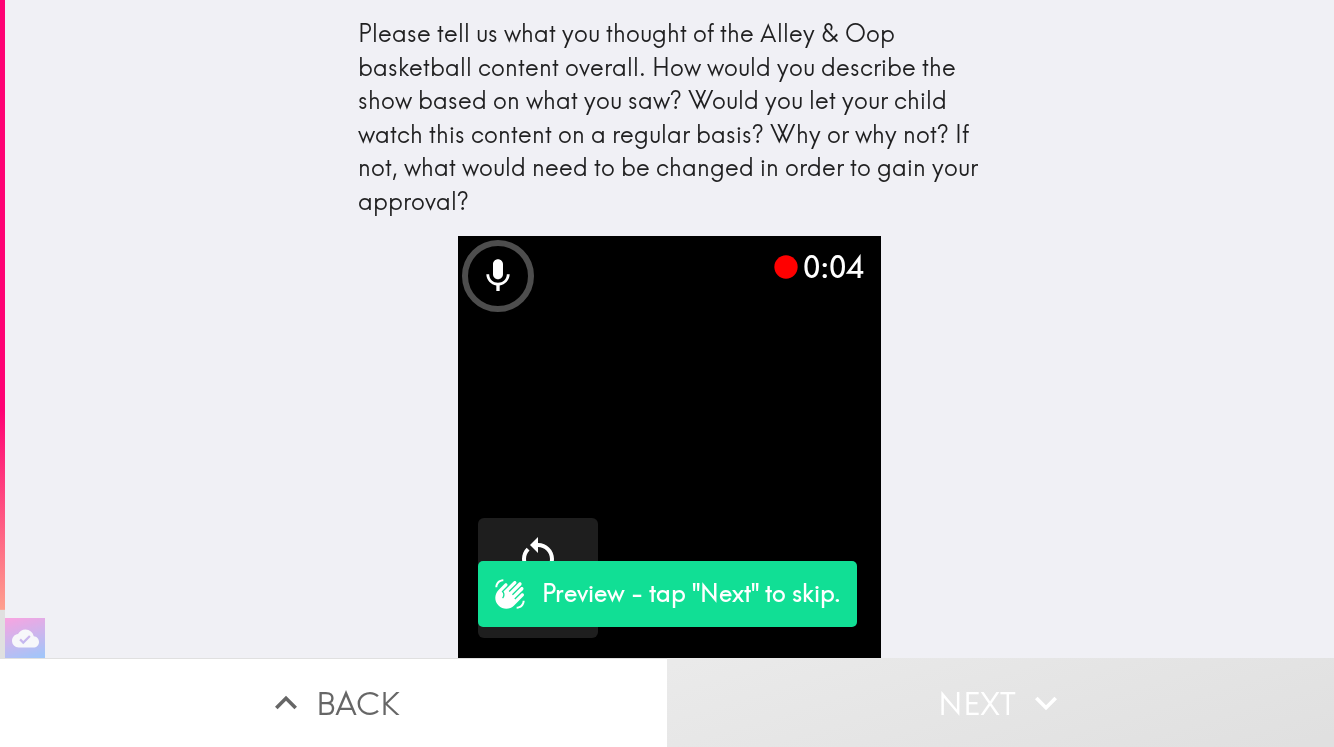 click on "Preview - tap "Next" to skip." at bounding box center [691, 594] 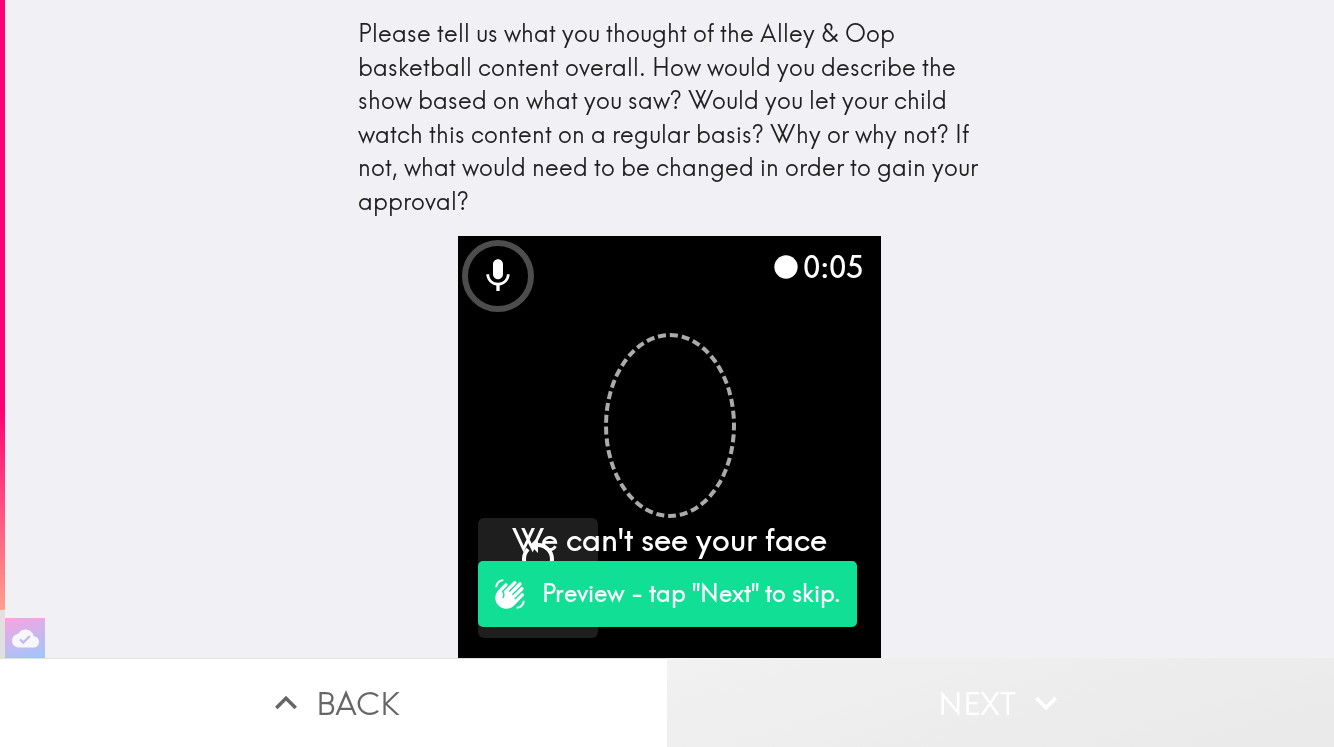 click on "Next" at bounding box center (1000, 702) 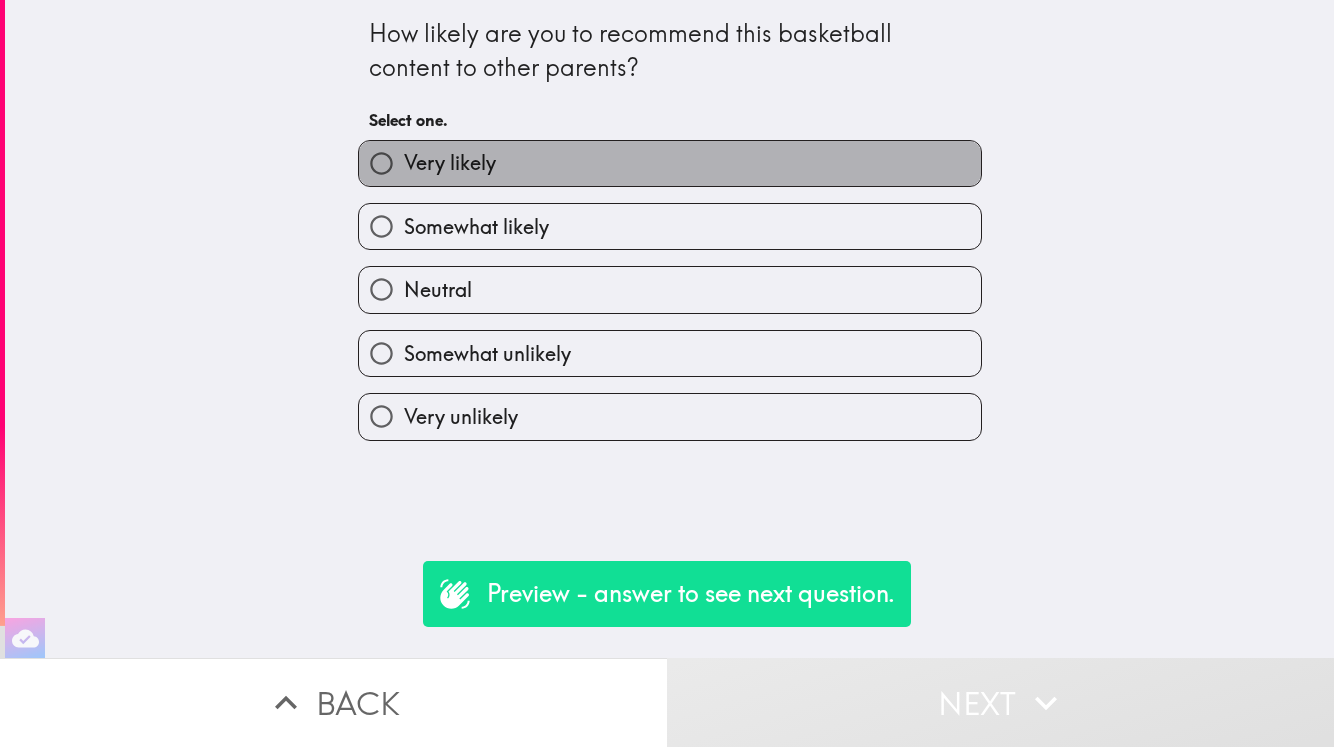 click on "Very likely" at bounding box center (670, 163) 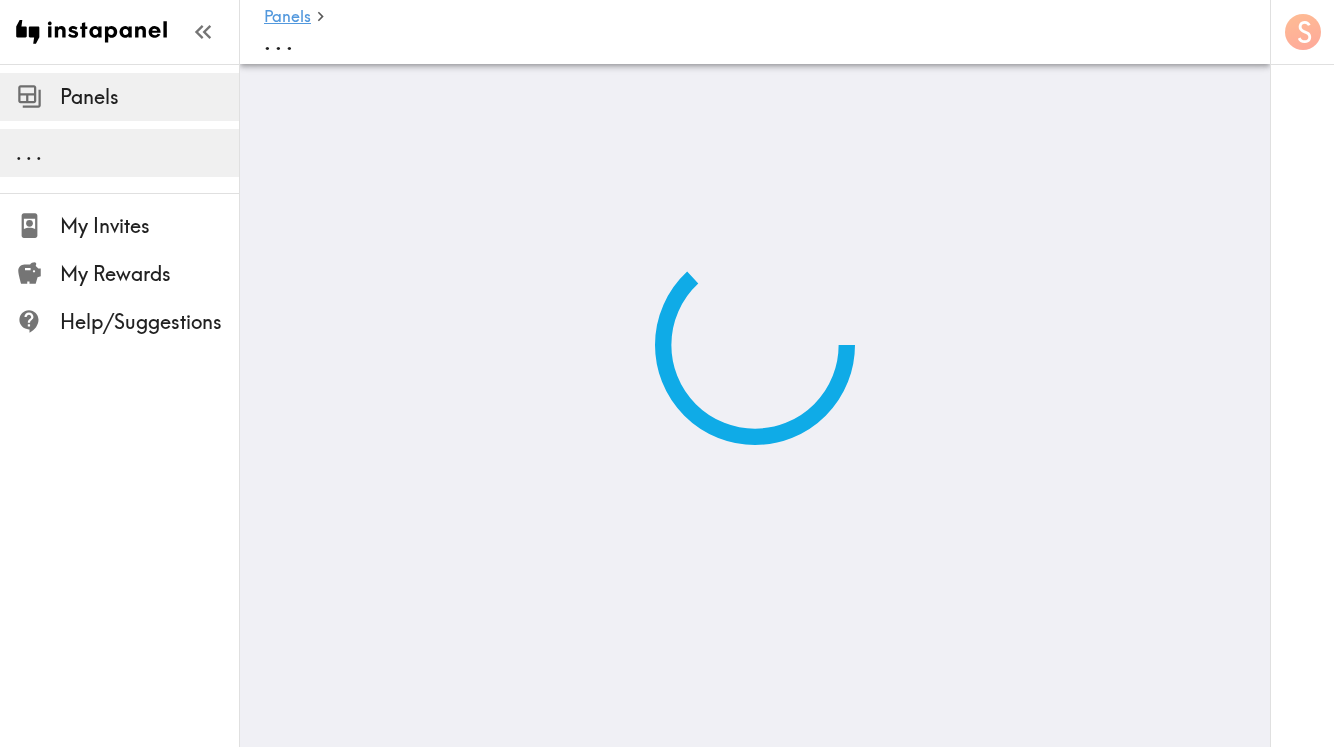 scroll, scrollTop: 0, scrollLeft: 0, axis: both 